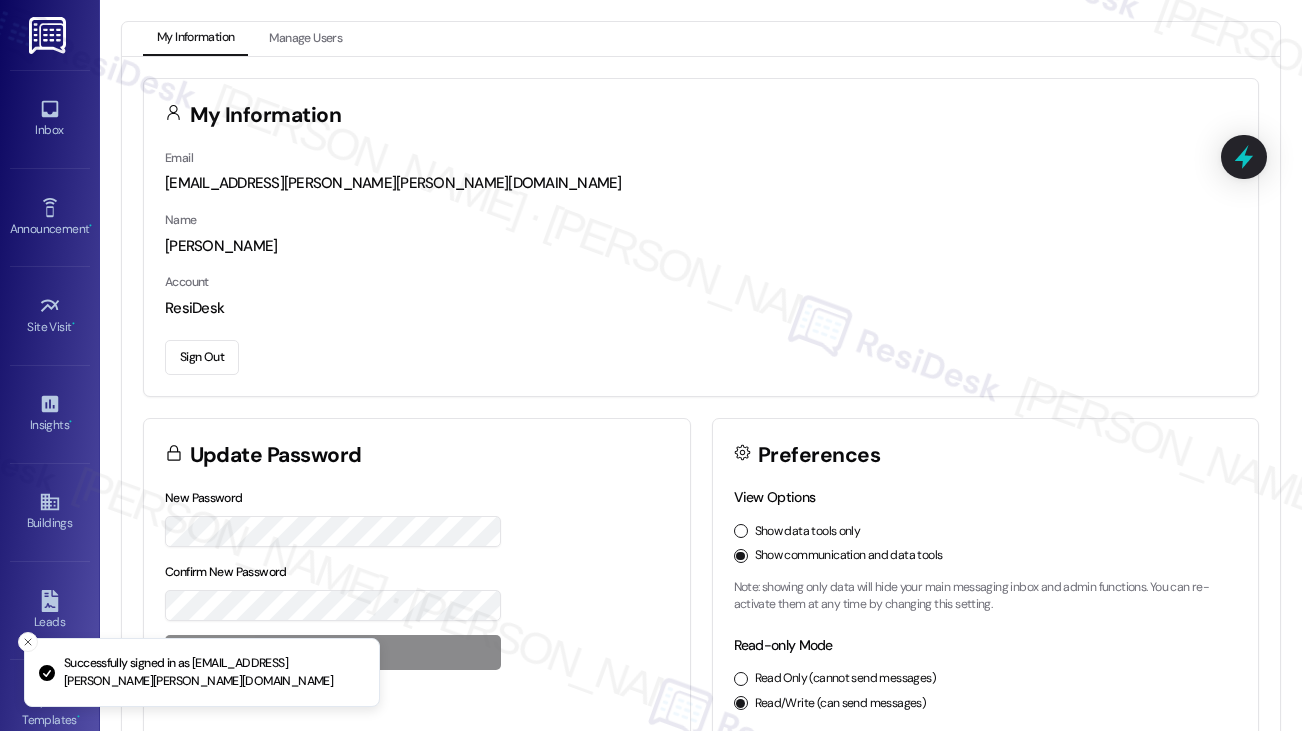 scroll, scrollTop: 0, scrollLeft: 0, axis: both 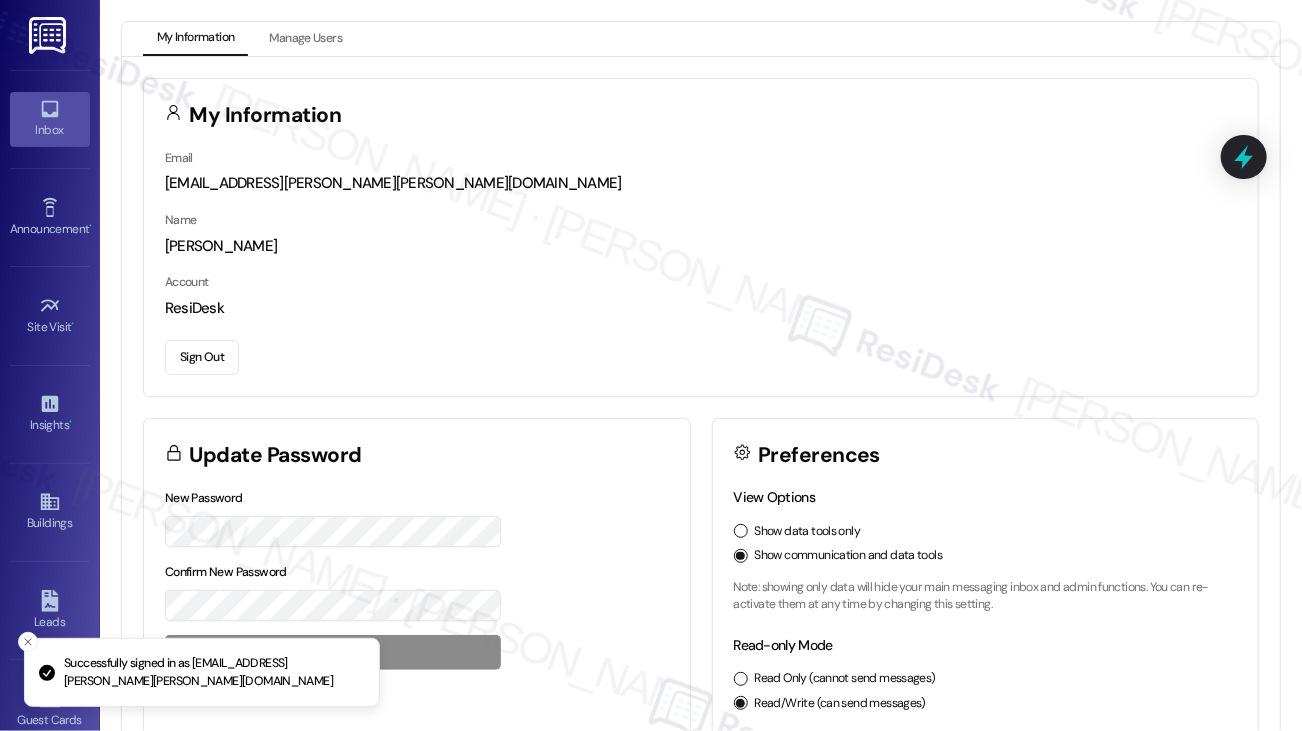 click on "Inbox" at bounding box center [50, 119] 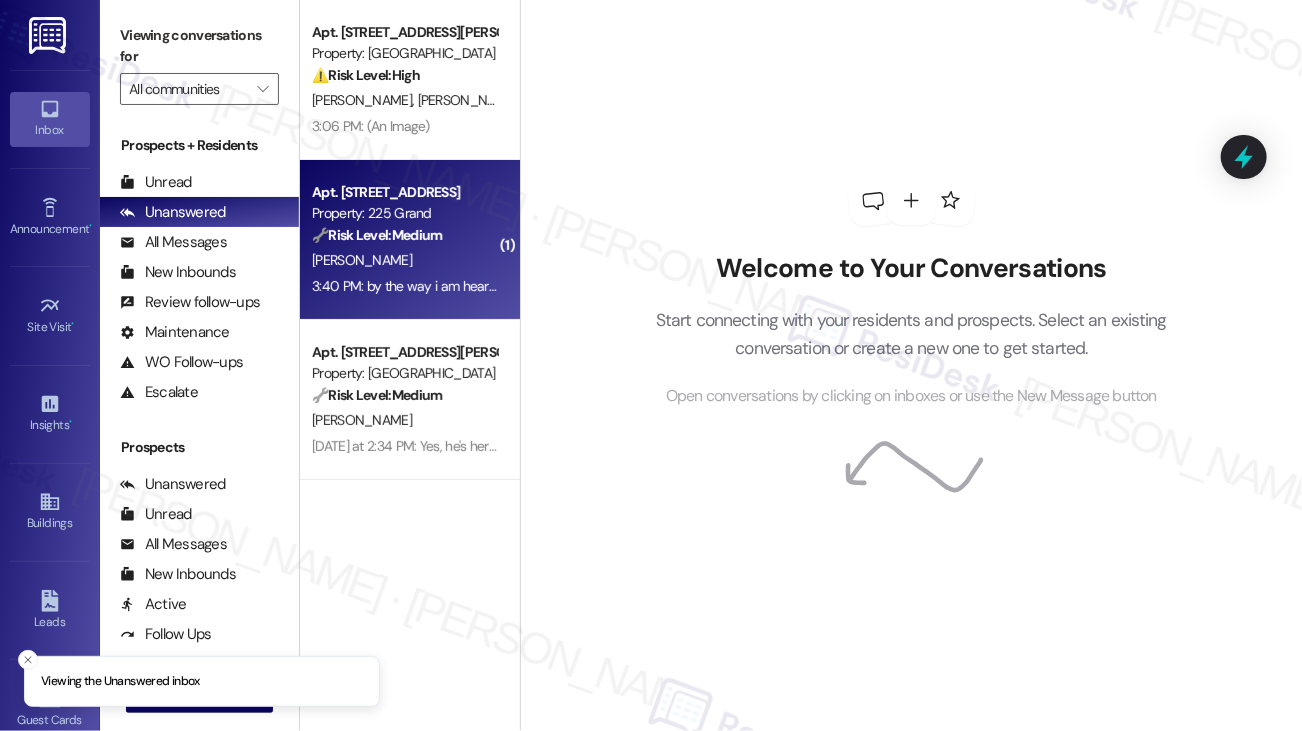 click on "[PERSON_NAME]" at bounding box center (404, 260) 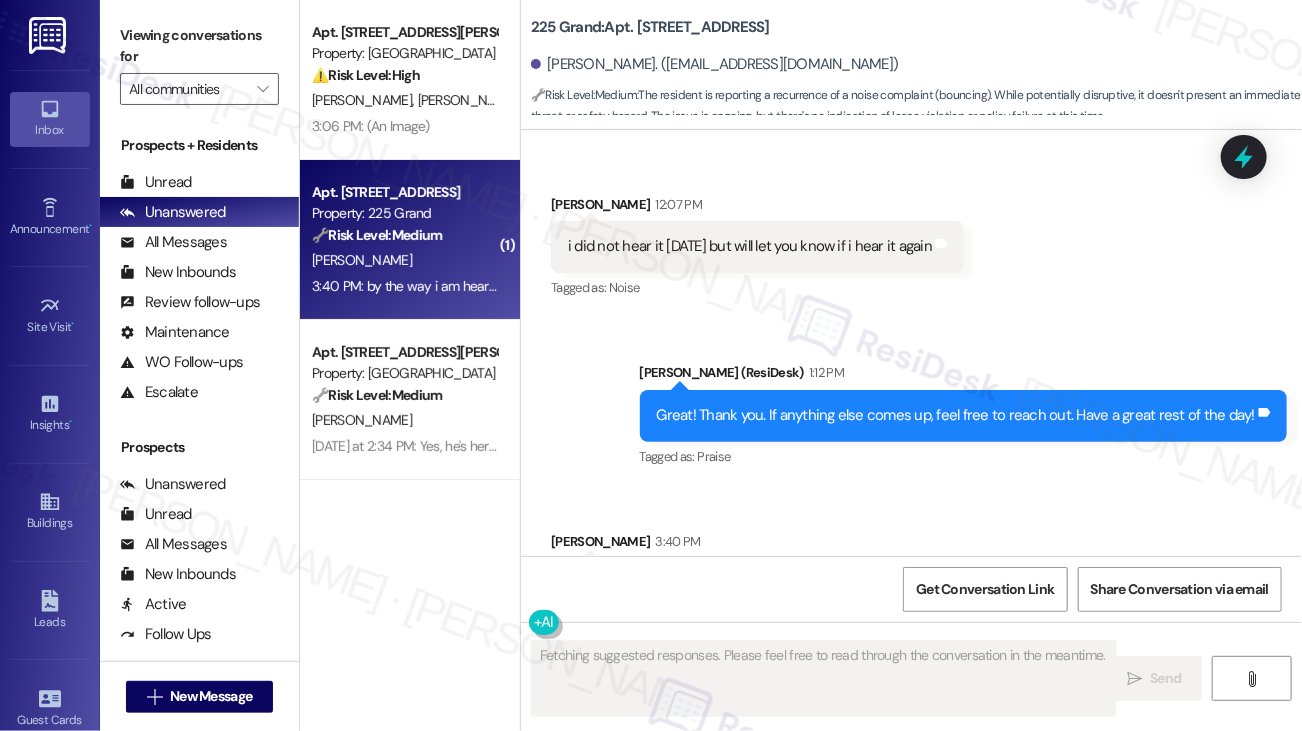 scroll, scrollTop: 5435, scrollLeft: 0, axis: vertical 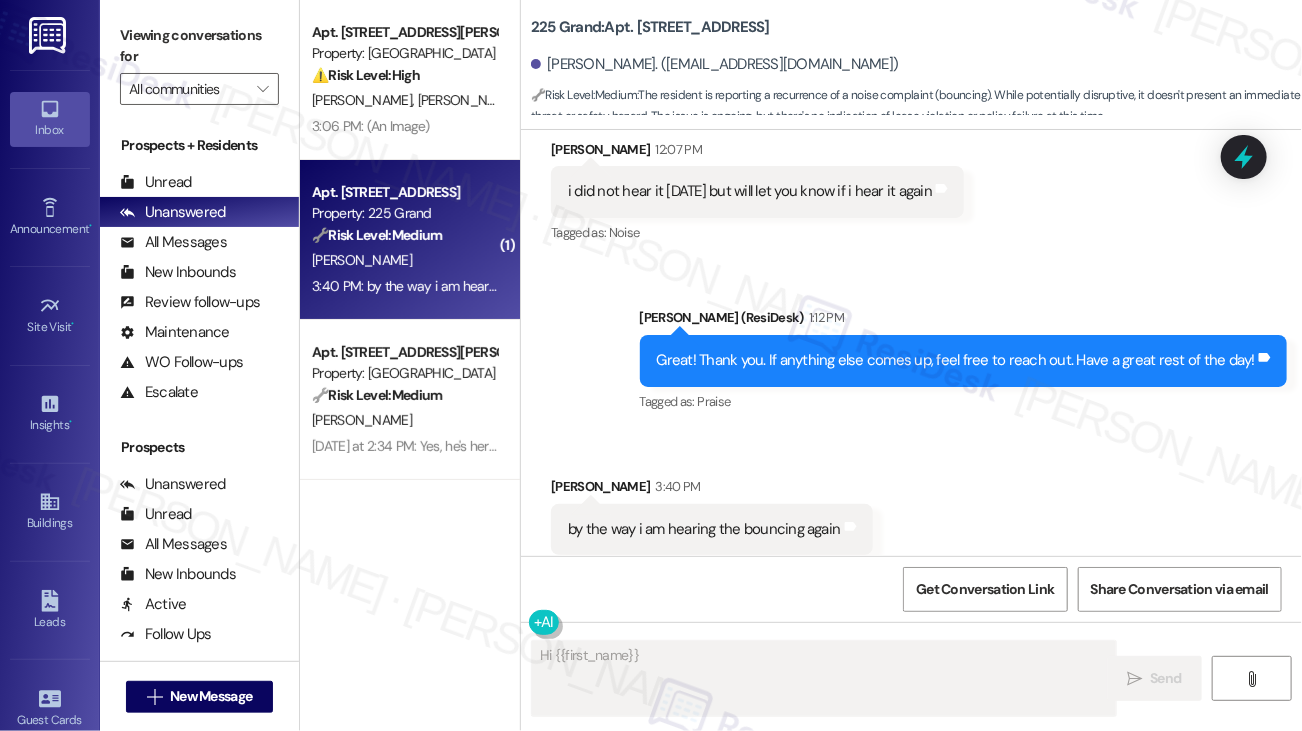 click on "Great! Thank you. If anything else comes up, feel free to reach out. Have a great rest of the day!" at bounding box center [956, 360] 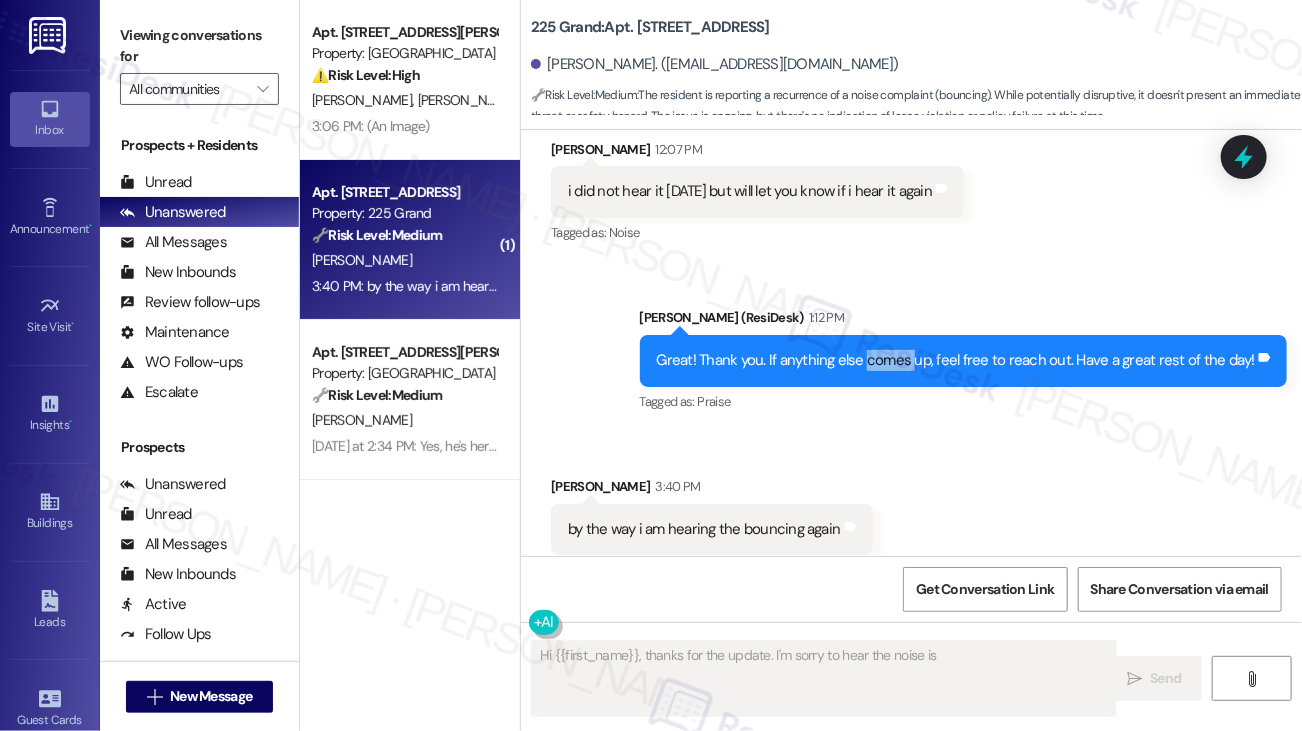 click on "Great! Thank you. If anything else comes up, feel free to reach out. Have a great rest of the day!" at bounding box center [956, 360] 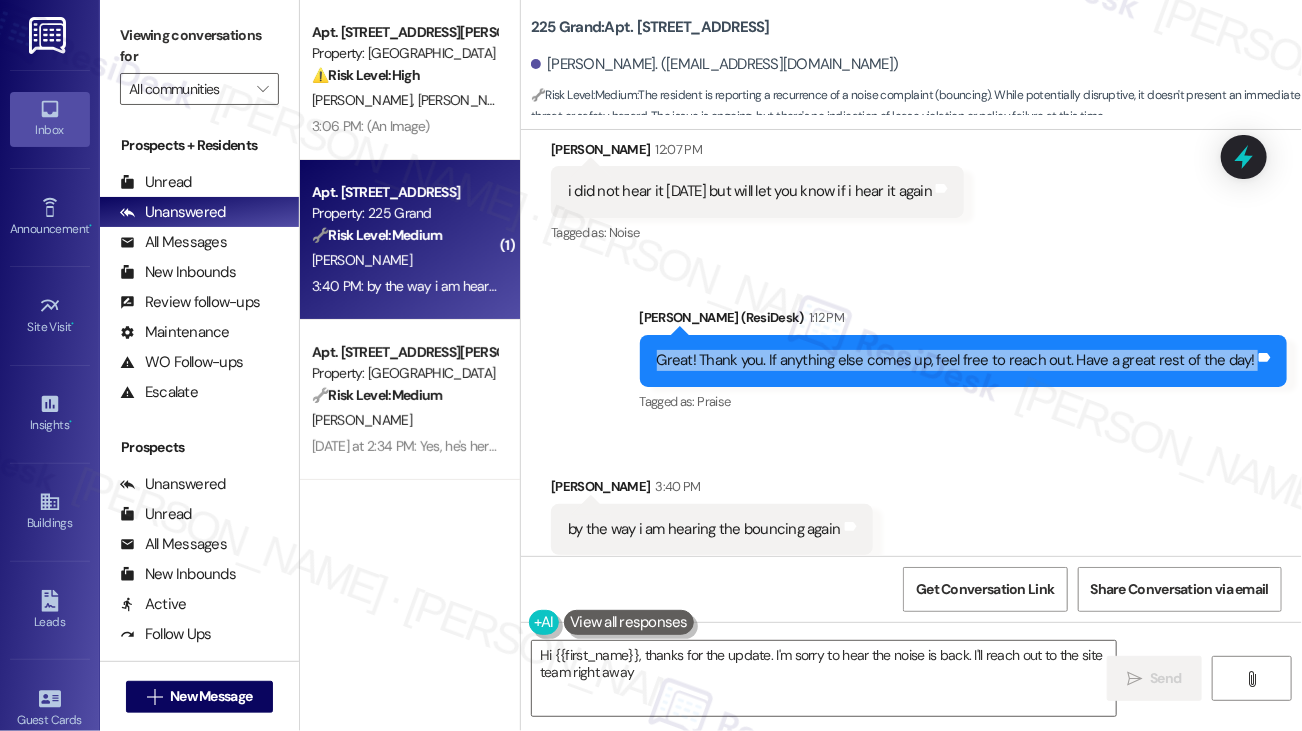 click on "Great! Thank you. If anything else comes up, feel free to reach out. Have a great rest of the day!" at bounding box center [956, 360] 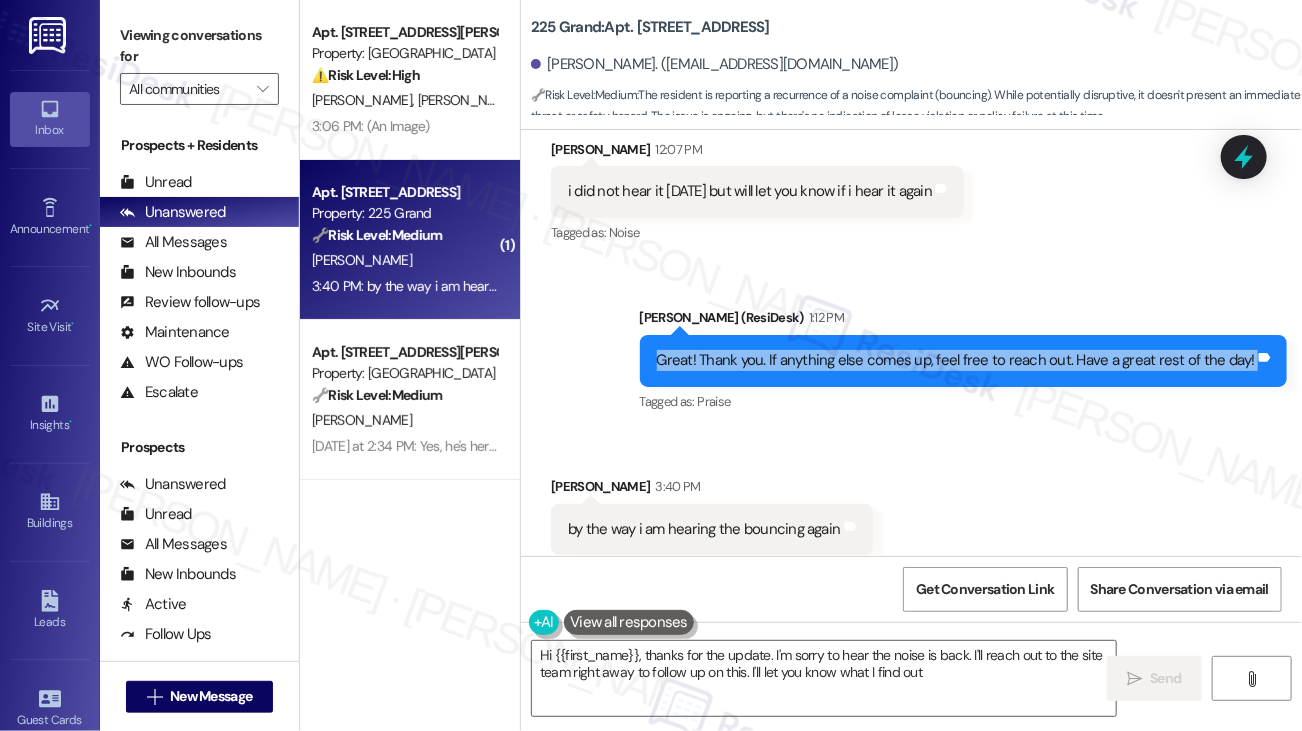 type on "Hi {{first_name}}, thanks for the update. I'm sorry to hear the noise is back. I'll reach out to the site team right away to follow up on this. I'll let you know what I find out!" 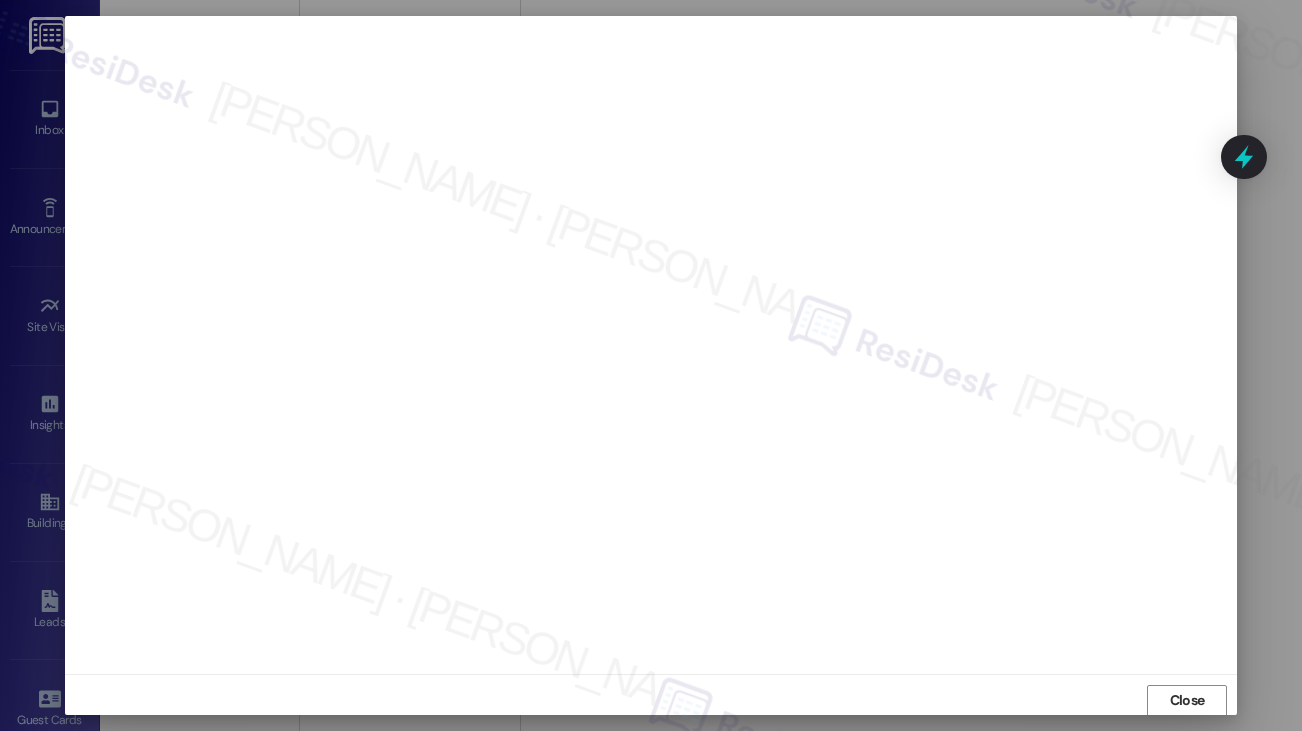 scroll, scrollTop: 0, scrollLeft: 0, axis: both 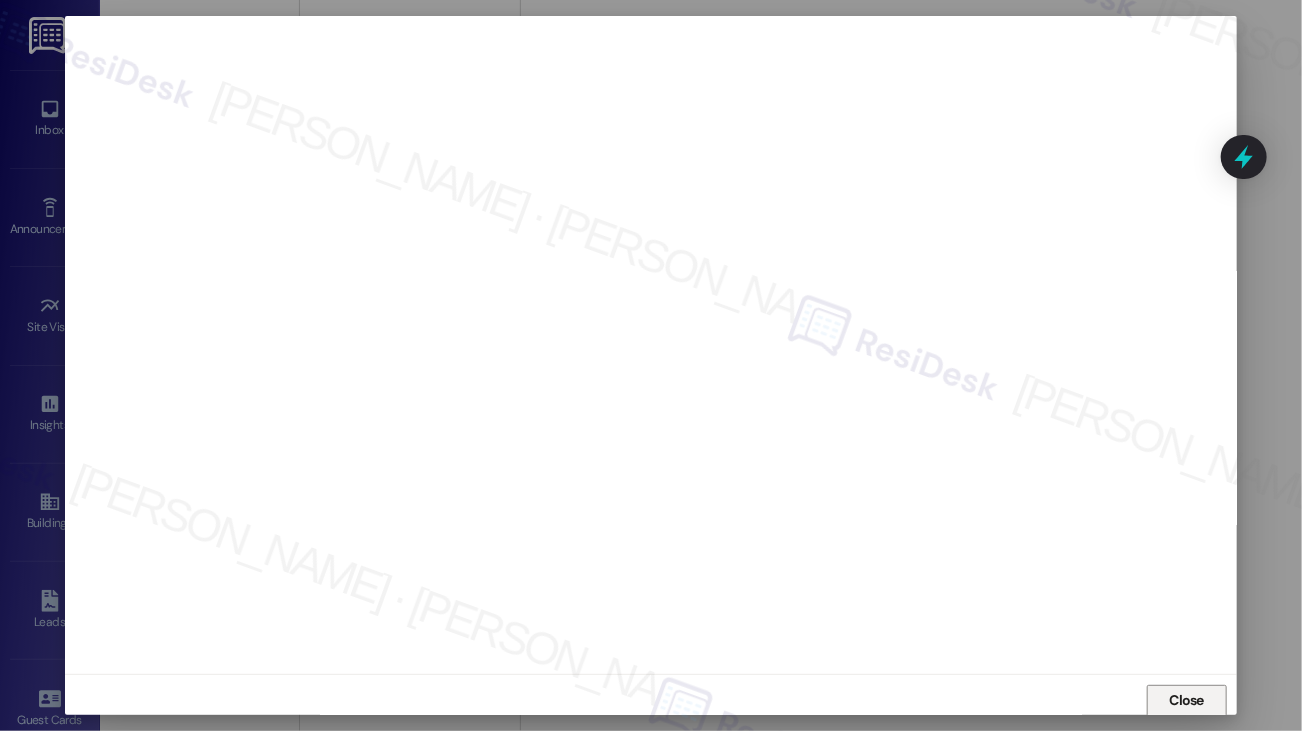 click on "Close" at bounding box center (1187, 700) 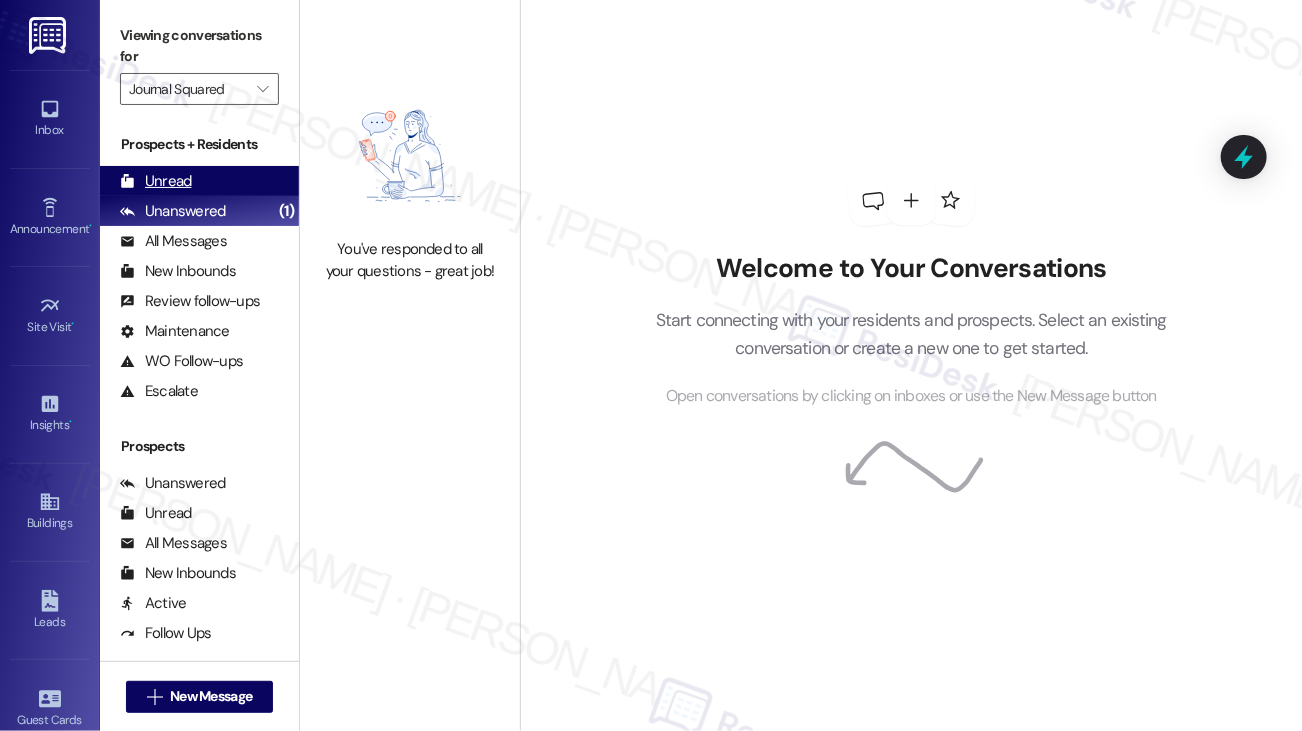 scroll, scrollTop: 0, scrollLeft: 0, axis: both 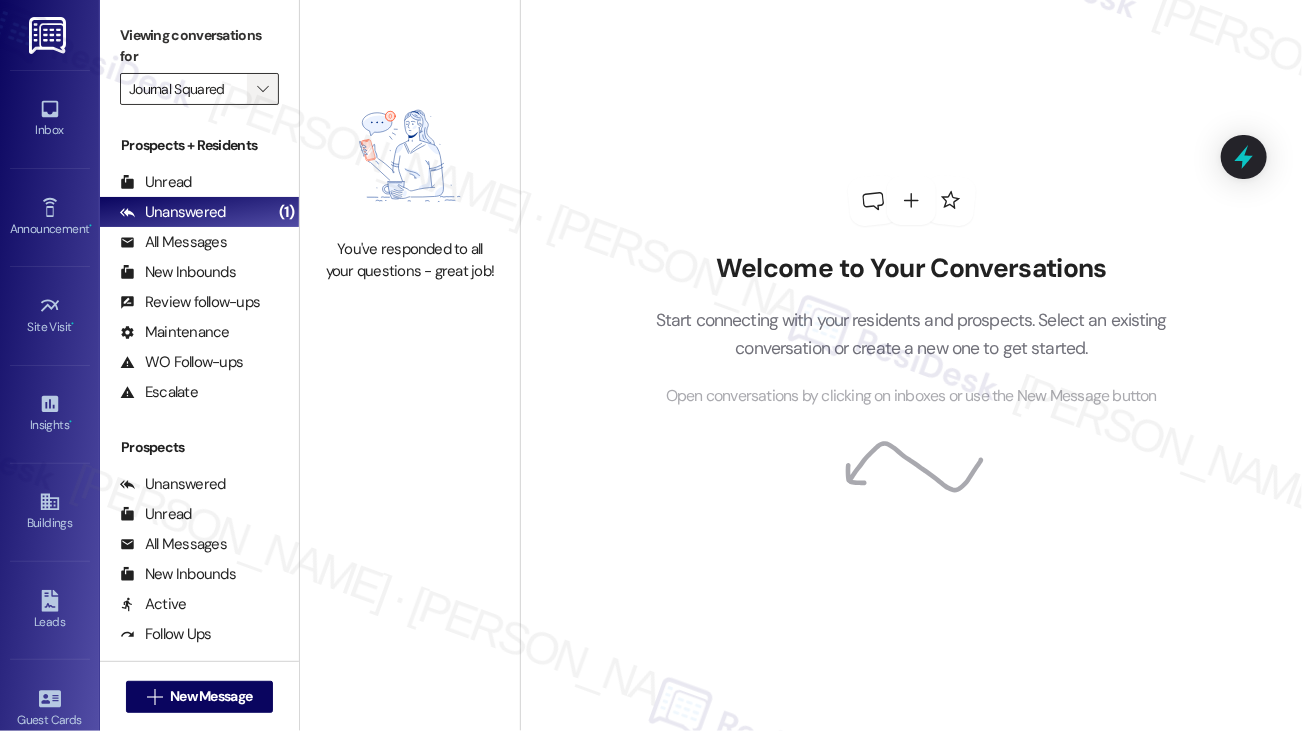 click on "" at bounding box center [262, 89] 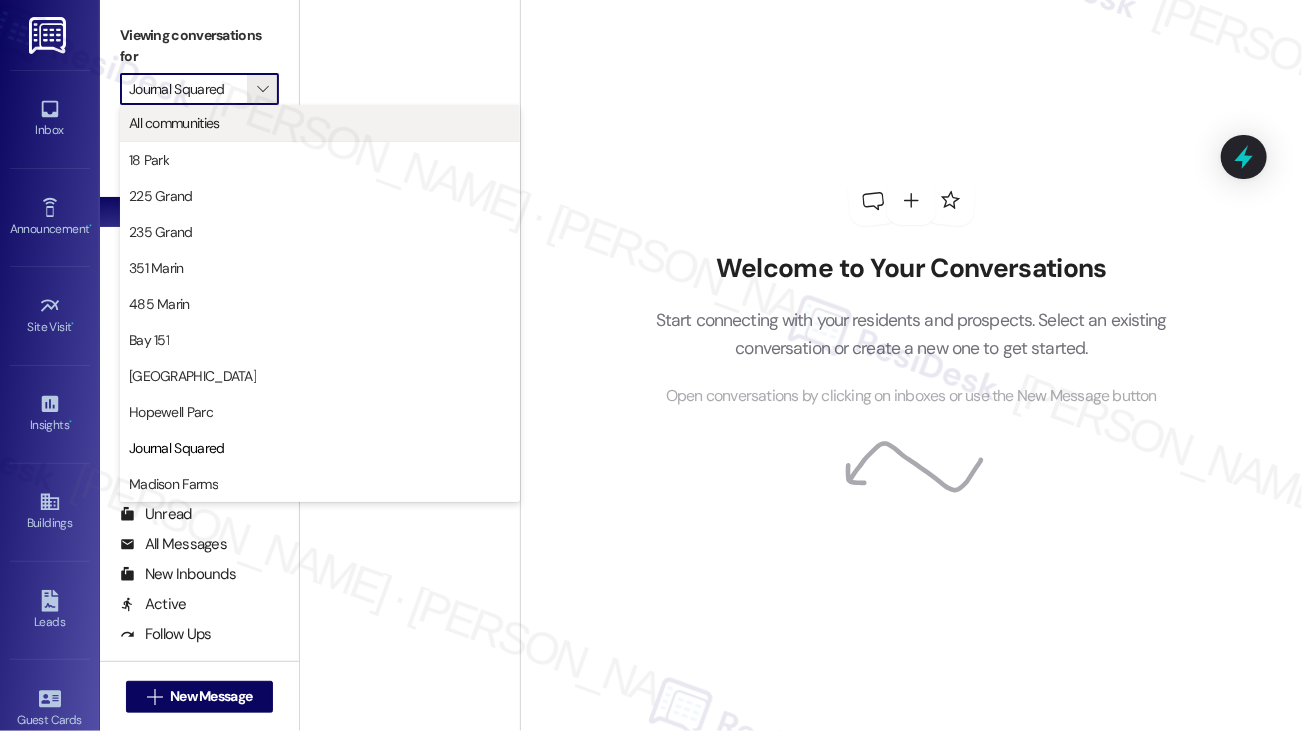 click on "All communities" at bounding box center (320, 123) 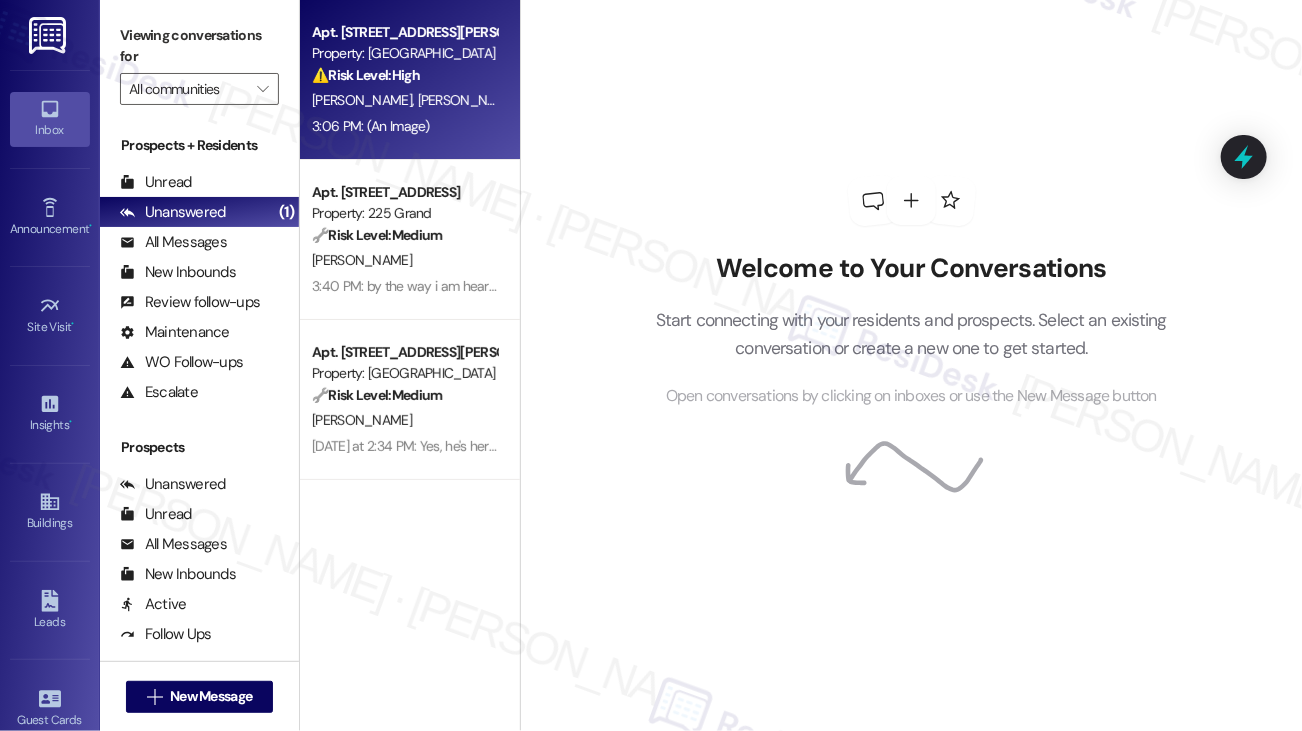 click on "[PERSON_NAME]" at bounding box center [365, 100] 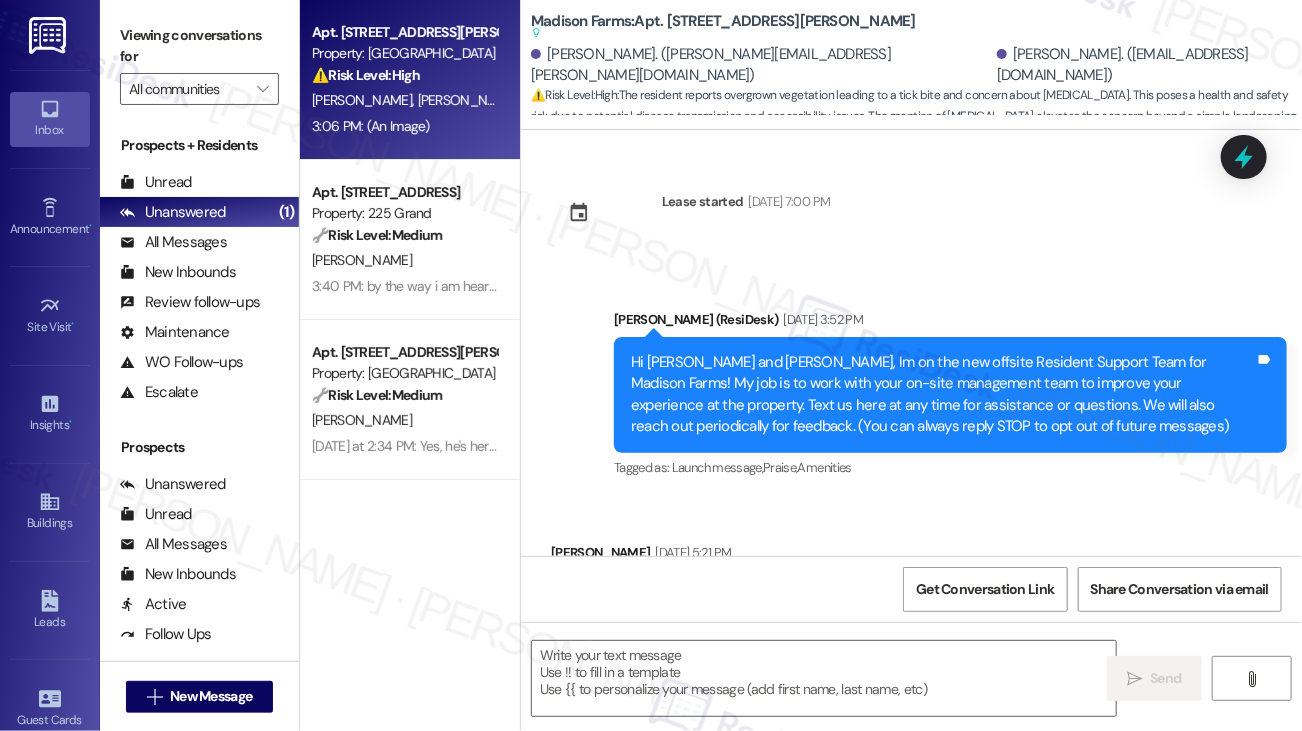 scroll, scrollTop: 5747, scrollLeft: 0, axis: vertical 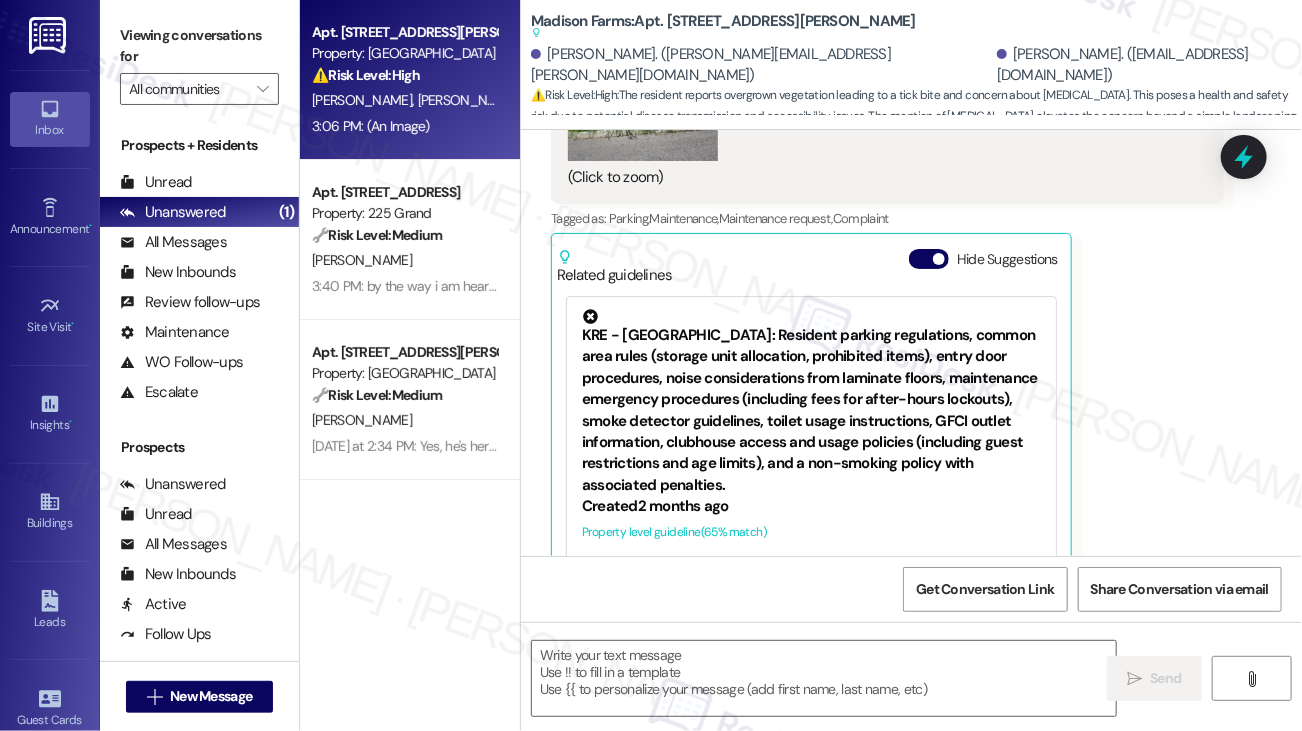 type on "Fetching suggested responses. Please feel free to read through the conversation in the meantime." 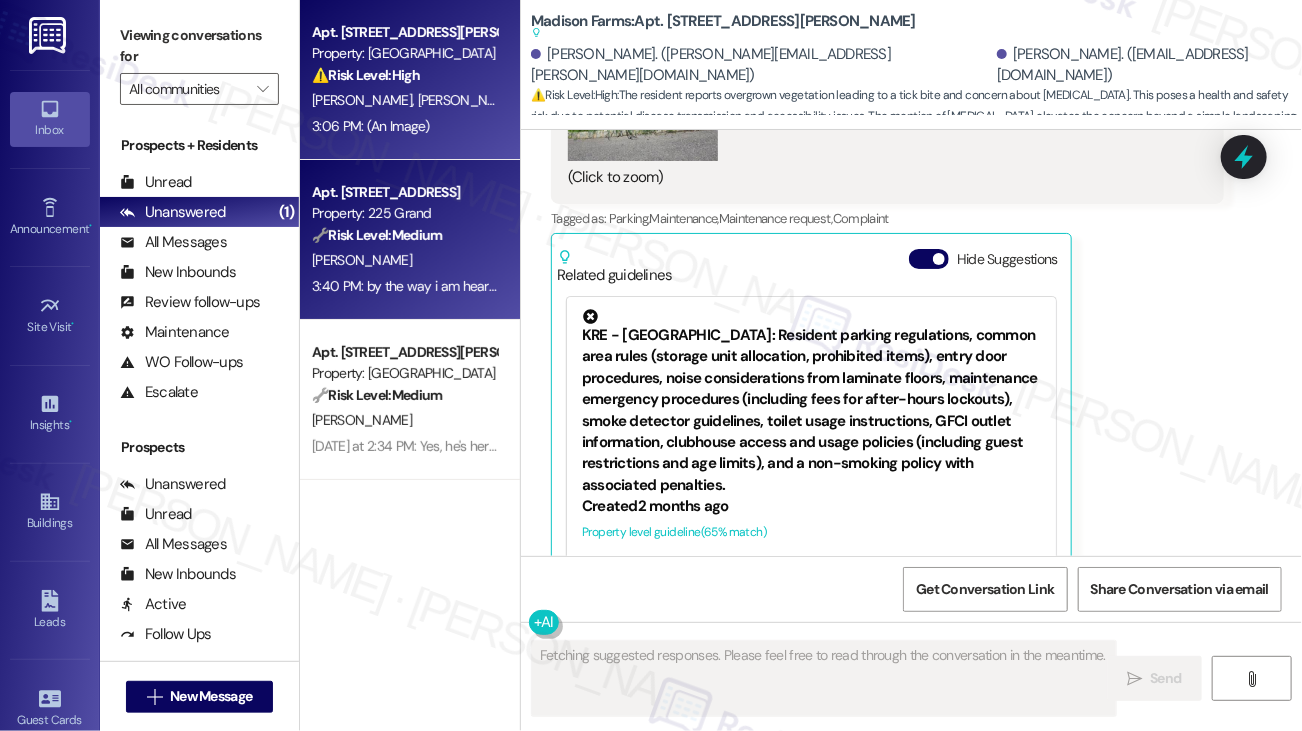 click on "Apt. [STREET_ADDRESS] Property: 225 Grand 🔧  Risk Level:  Medium The resident is reporting a recurrence of a noise complaint (bouncing). While potentially disruptive, it doesn't present an immediate threat or safety hazard. The issue is ongoing, but there's no indication of lease violation or policy failure at this time. [PERSON_NAME] 3:40 PM: by the way i am hearing the bouncing again 3:40 PM: by the way i am hearing the bouncing again" at bounding box center [410, 240] 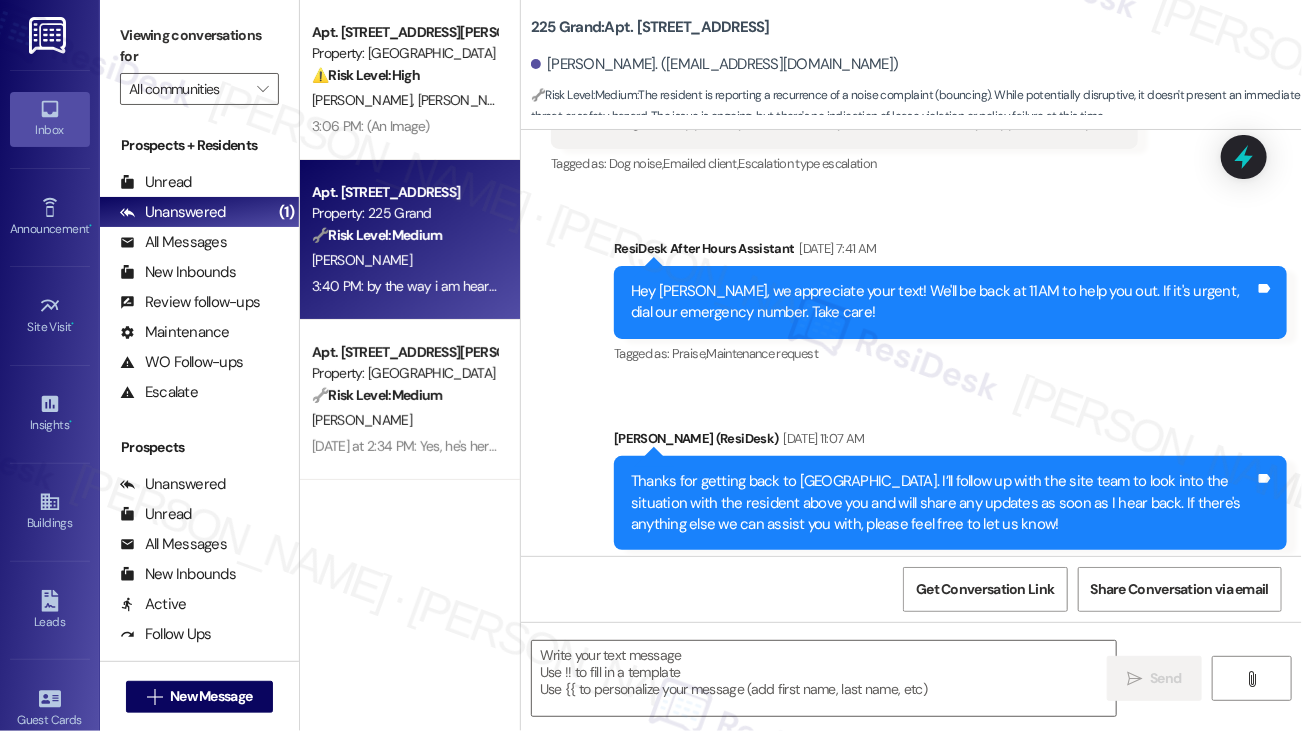 type on "Fetching suggested responses. Please feel free to read through the conversation in the meantime." 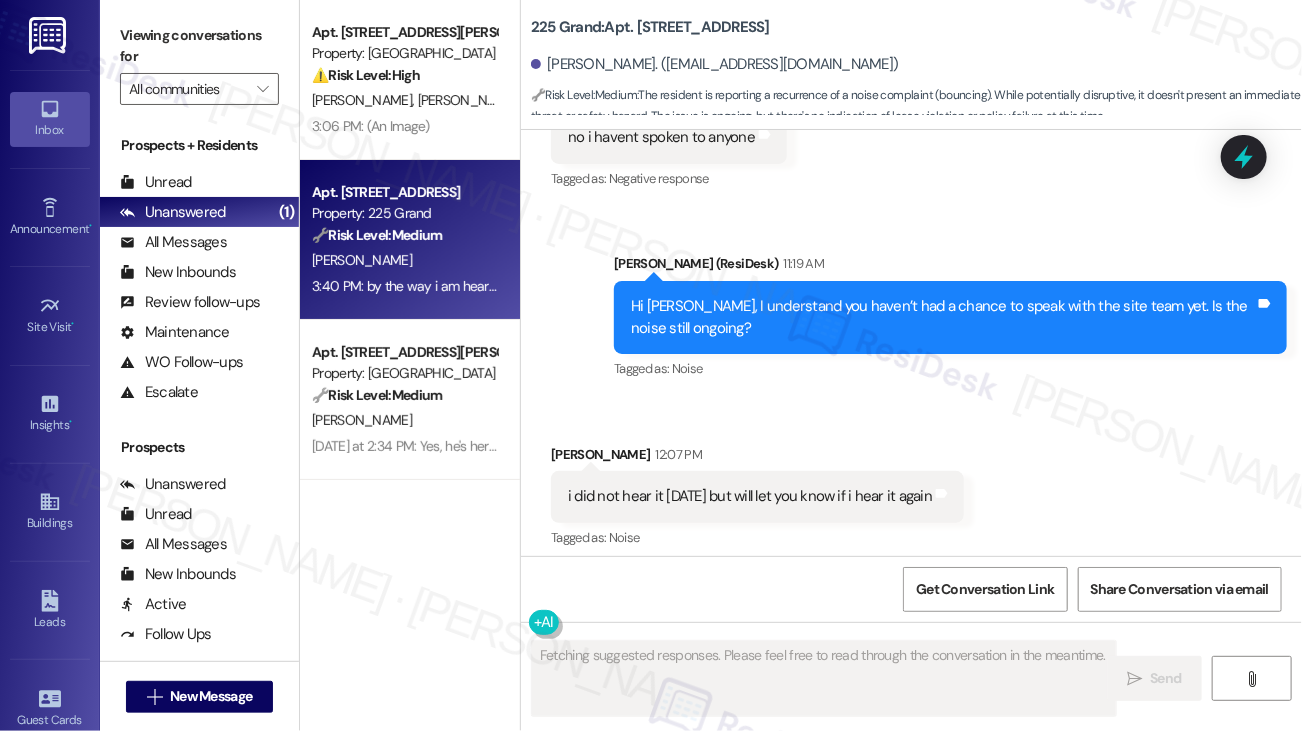 scroll, scrollTop: 5435, scrollLeft: 0, axis: vertical 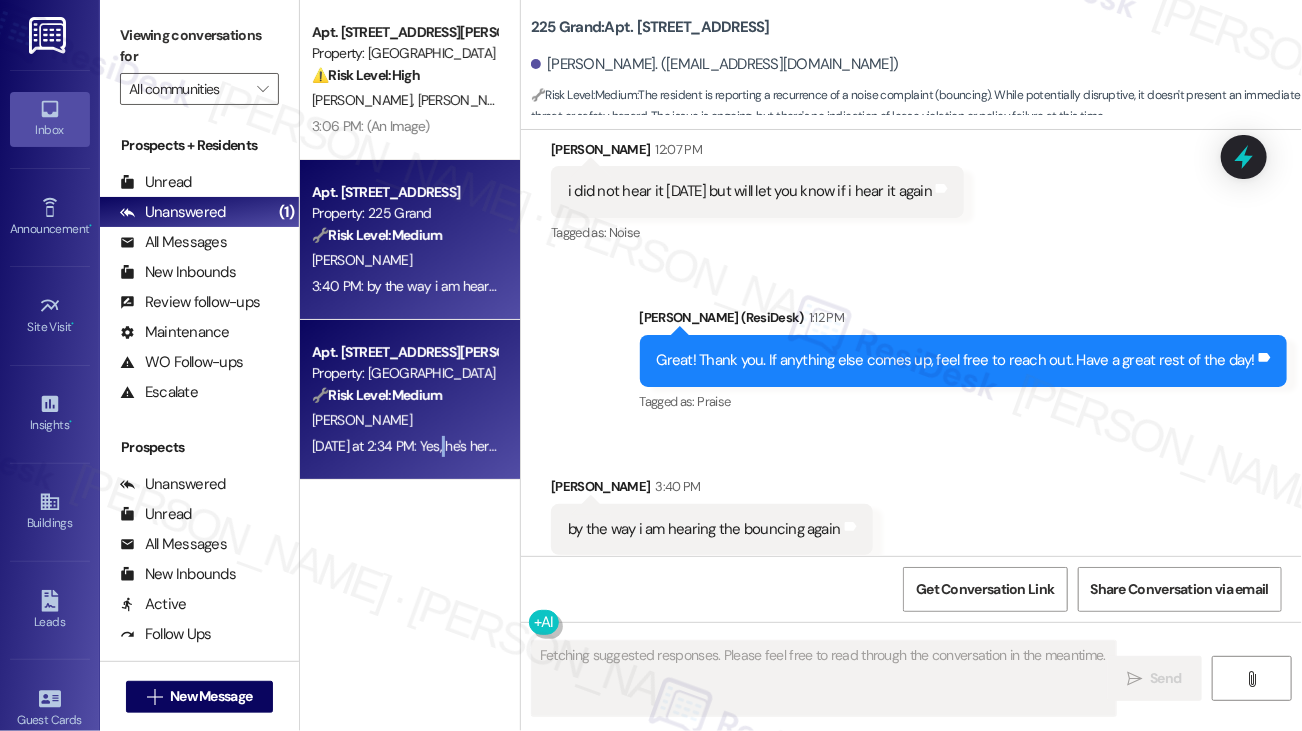 click on "[DATE] at 2:34 PM: Yes, he's here working on it right now. Thank you so much, [PERSON_NAME]. Could you just check on the mulch and the flowers if possible, please? [DATE] at 2:34 PM: Yes, he's here working on it right now. Thank you so much, [PERSON_NAME]. Could you just check on the mulch and the flowers if possible, please?" at bounding box center (788, 446) 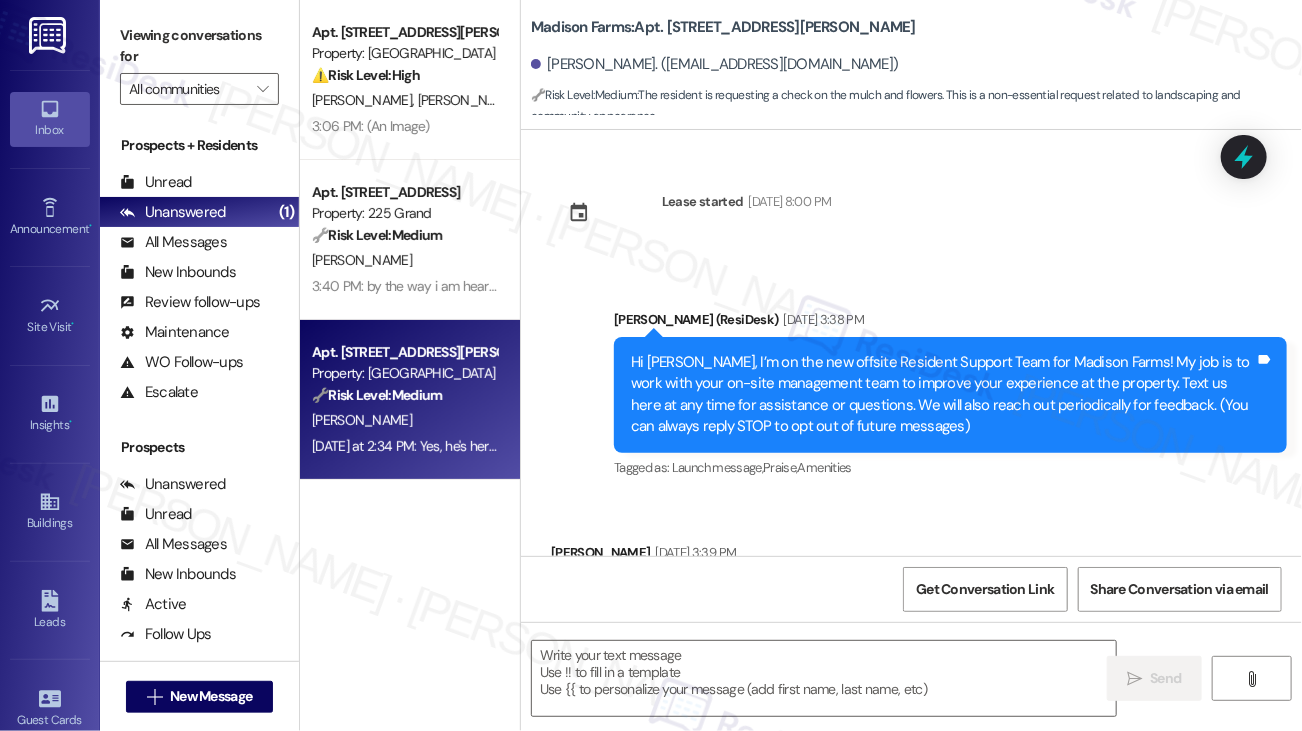 scroll, scrollTop: 20707, scrollLeft: 0, axis: vertical 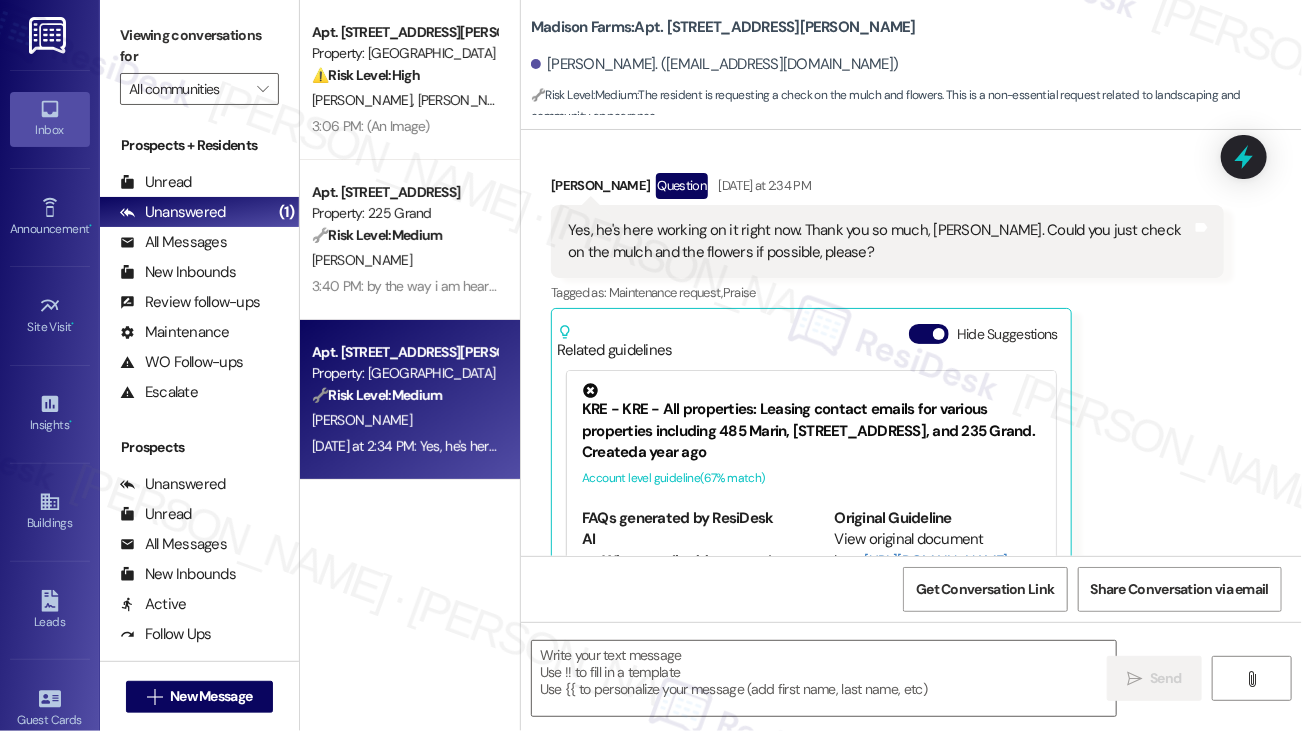 type on "Fetching suggested responses. Please feel free to read through the conversation in the meantime." 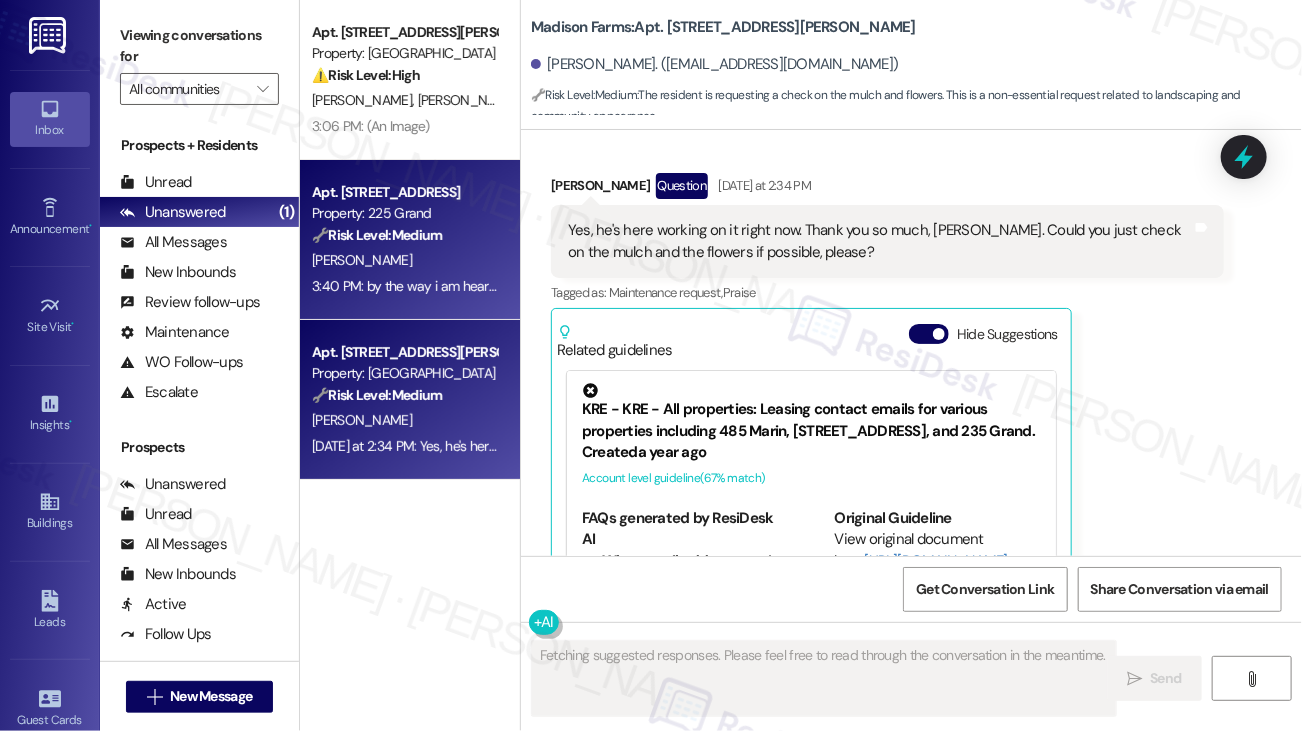 click on "Apt. [STREET_ADDRESS] Property: 225 Grand 🔧  Risk Level:  Medium The resident is reporting a recurrence of a noise complaint (bouncing). While potentially disruptive, it doesn't present an immediate threat or safety hazard. The issue is ongoing, but there's no indication of lease violation or policy failure at this time. [PERSON_NAME] 3:40 PM: by the way i am hearing the bouncing again 3:40 PM: by the way i am hearing the bouncing again" at bounding box center [410, 240] 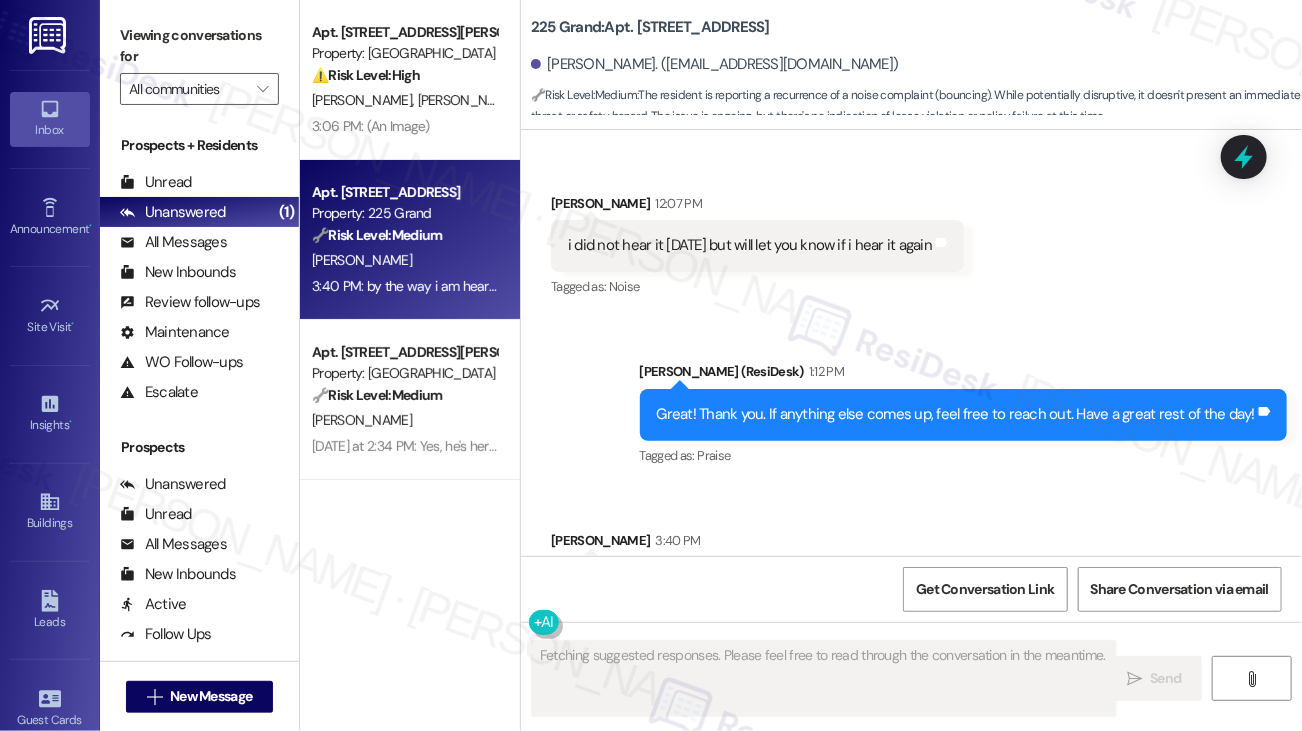 scroll, scrollTop: 5435, scrollLeft: 0, axis: vertical 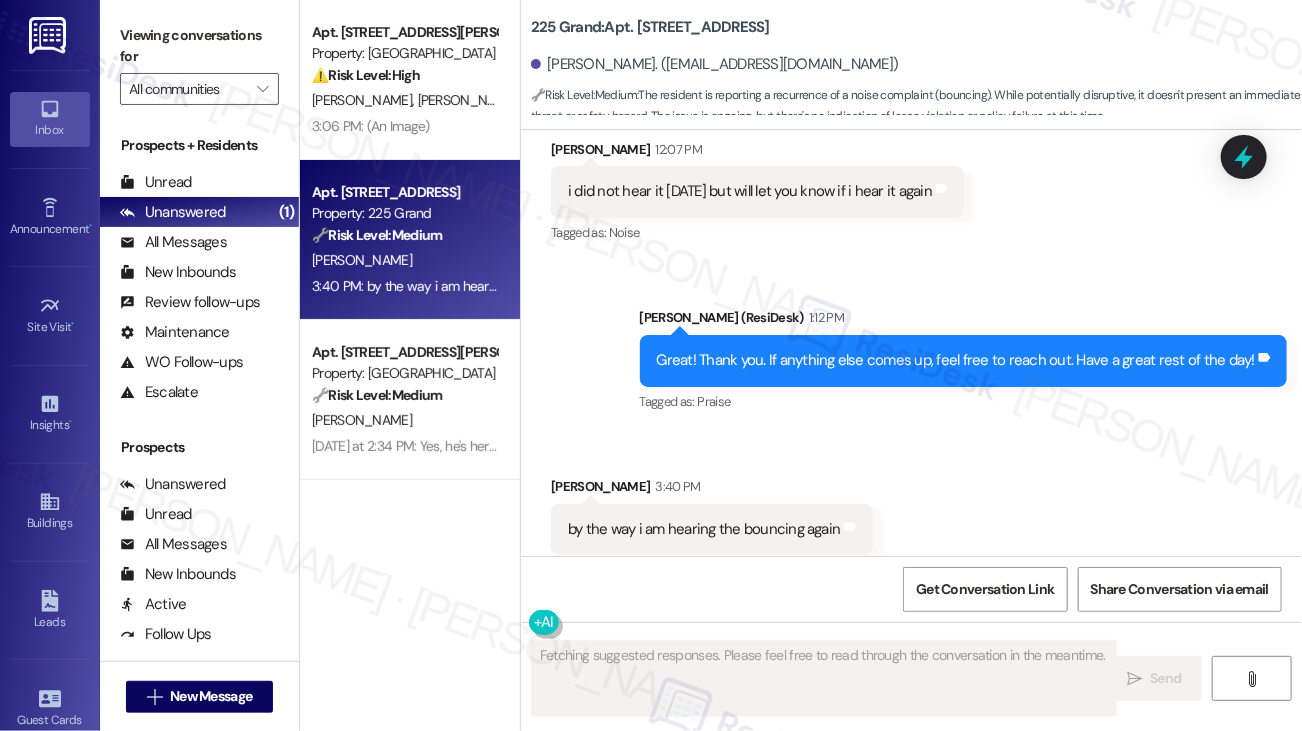 click on "by the way i am hearing the bouncing again Tags and notes" at bounding box center [712, 529] 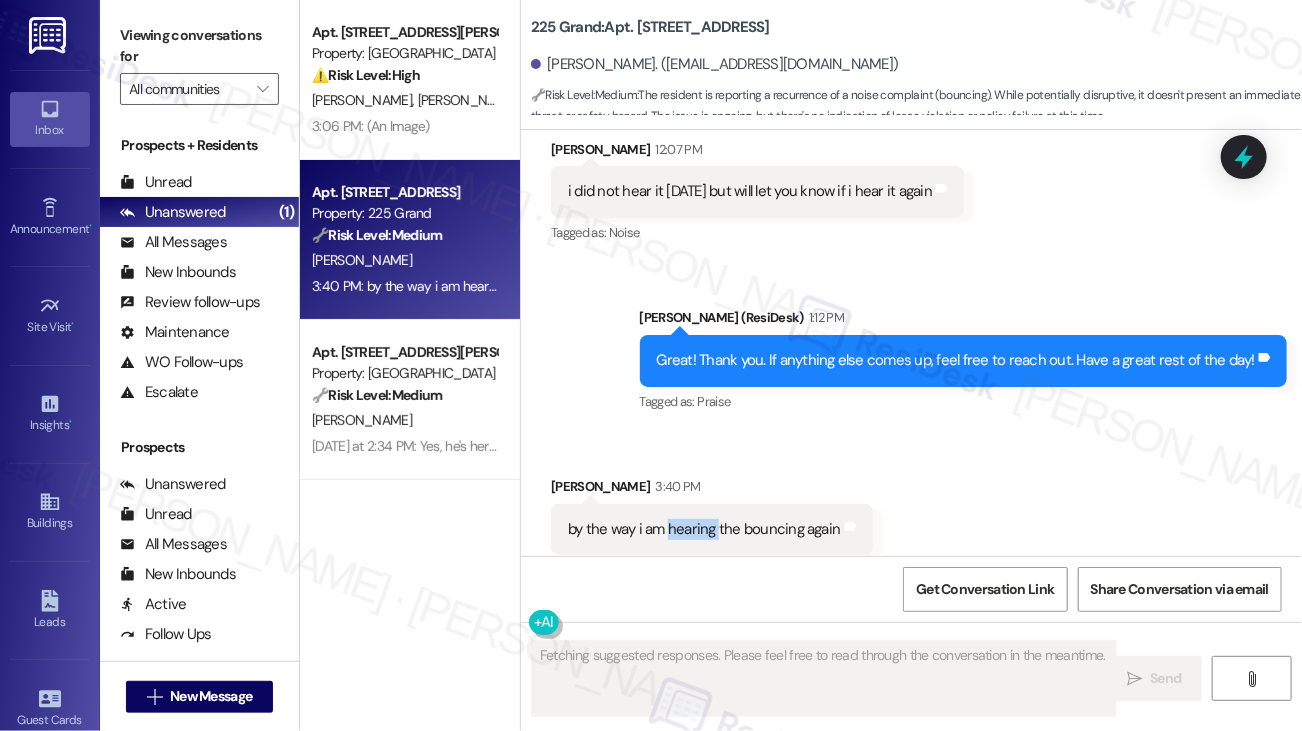 click on "by the way i am hearing the bouncing again Tags and notes" at bounding box center (712, 529) 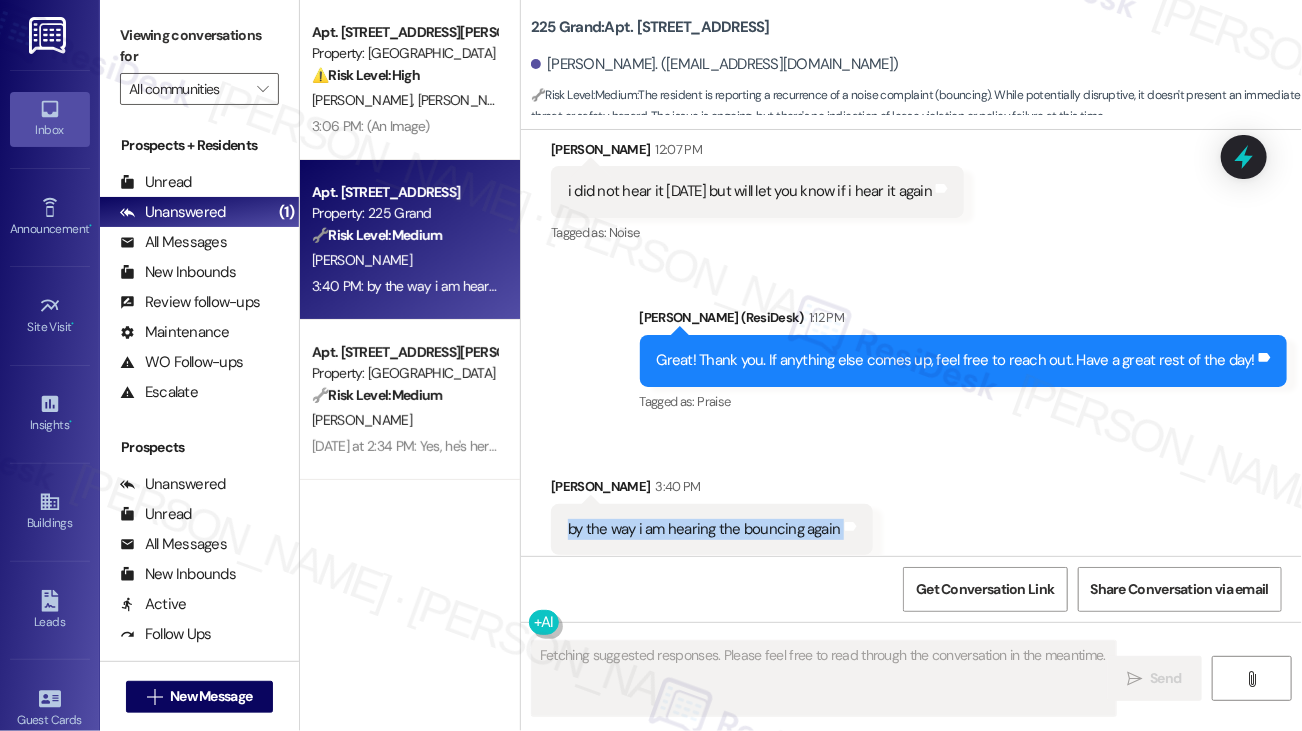 click on "by the way i am hearing the bouncing again Tags and notes" at bounding box center [712, 529] 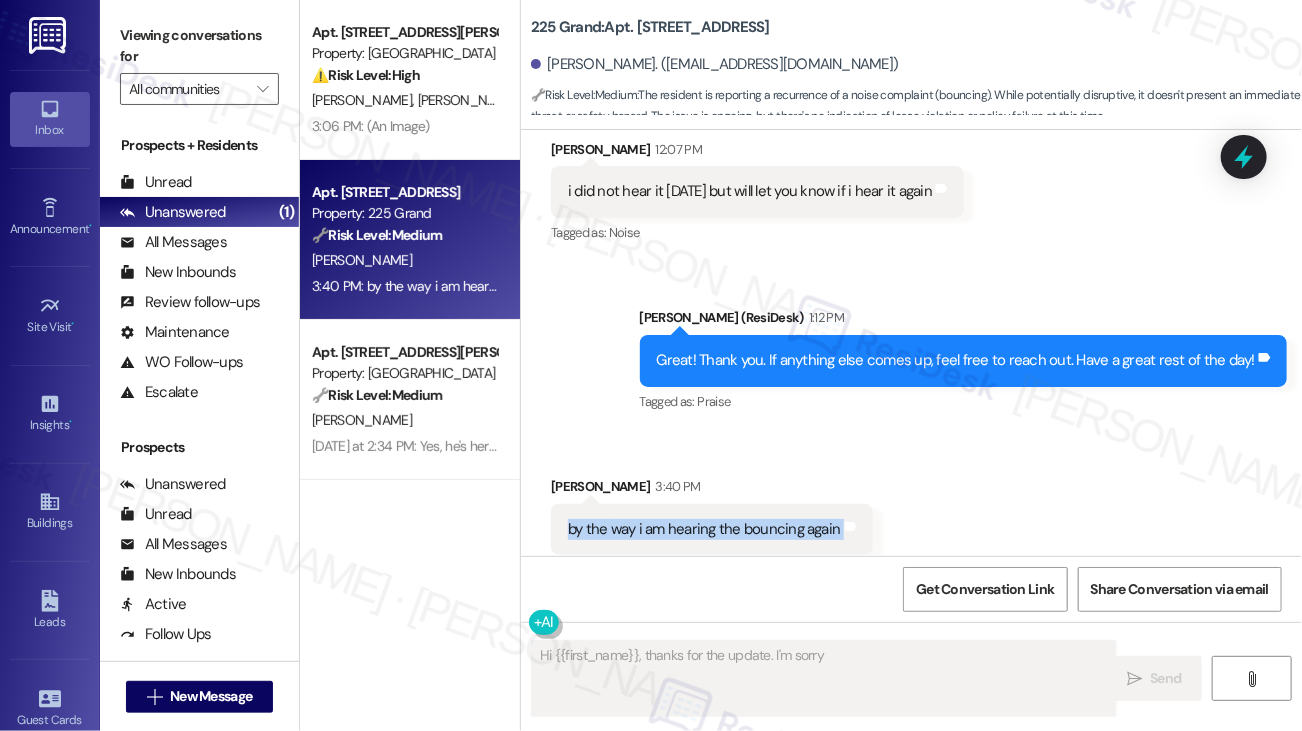 copy on "by the way i am hearing the bouncing again Tags and notes" 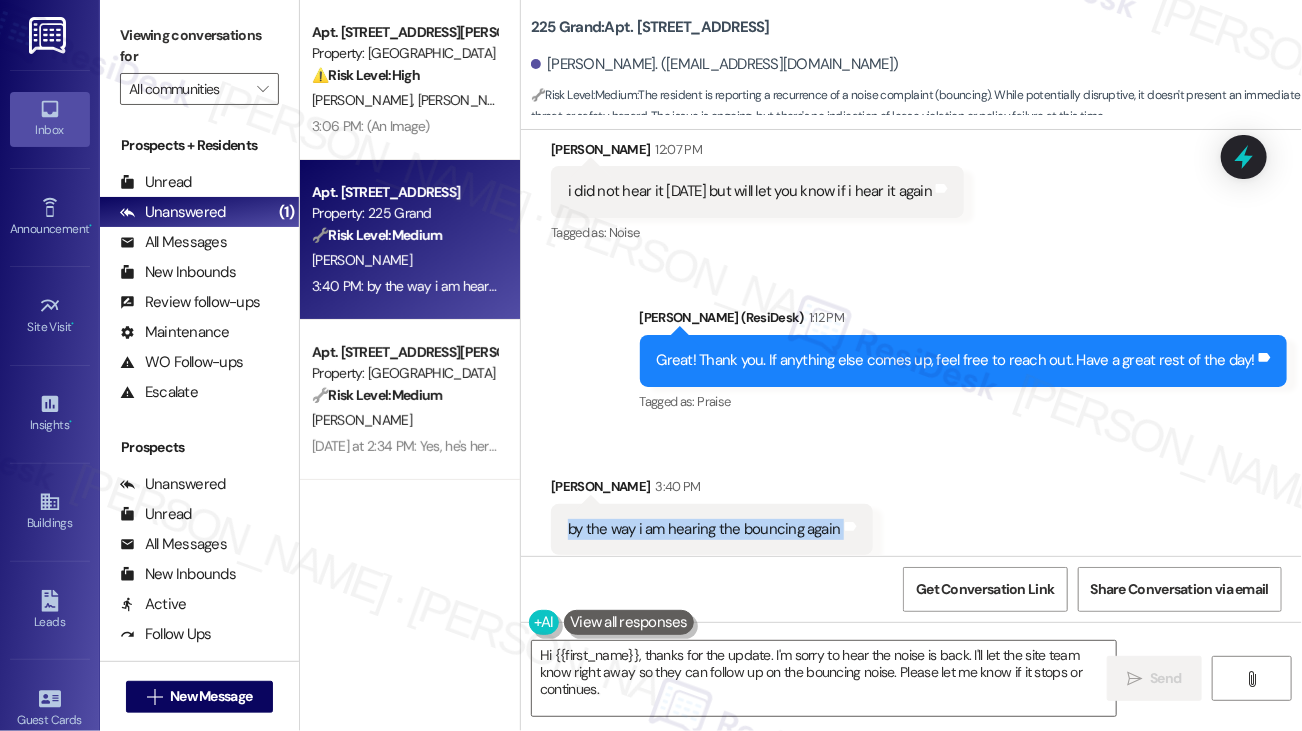 click on "Received via SMS [PERSON_NAME] 3:40 PM by the way i am hearing the bouncing again Tags and notes Tagged as:   Noise Click to highlight conversations about Noise" at bounding box center [911, 515] 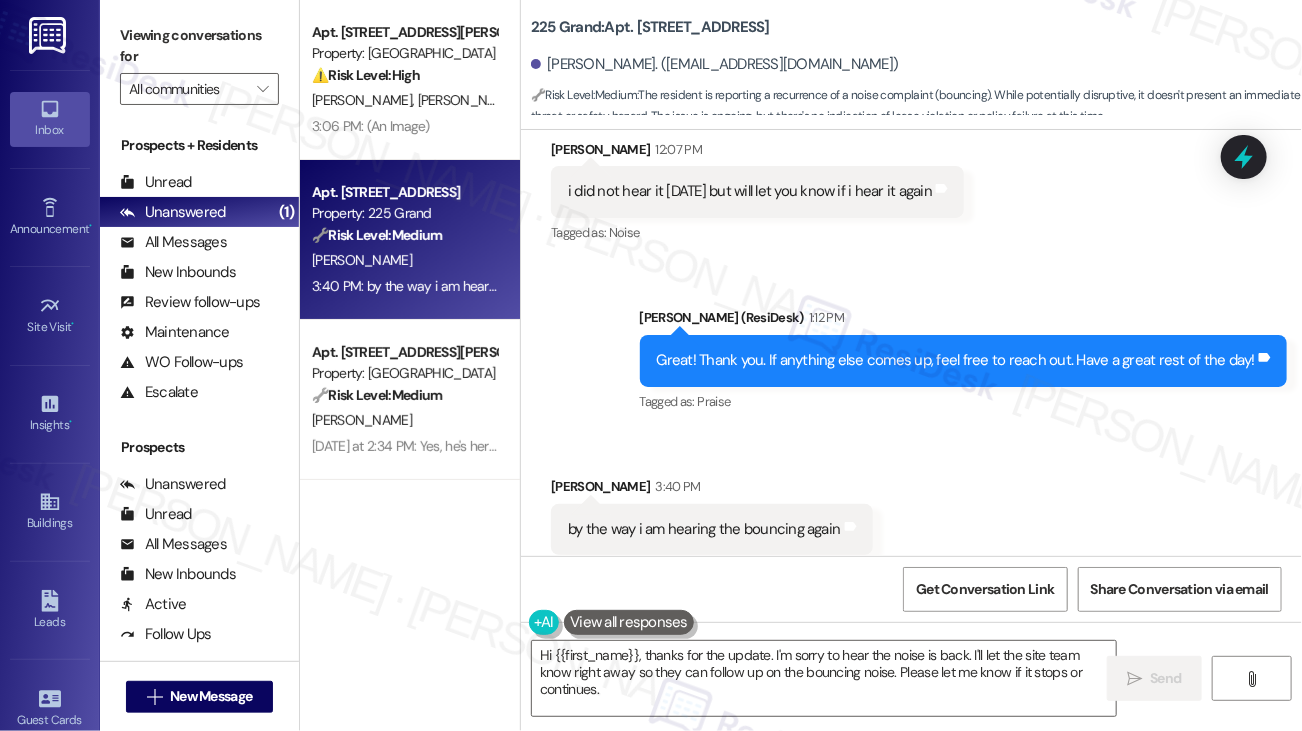 click on "by the way i am hearing the bouncing again" at bounding box center (704, 529) 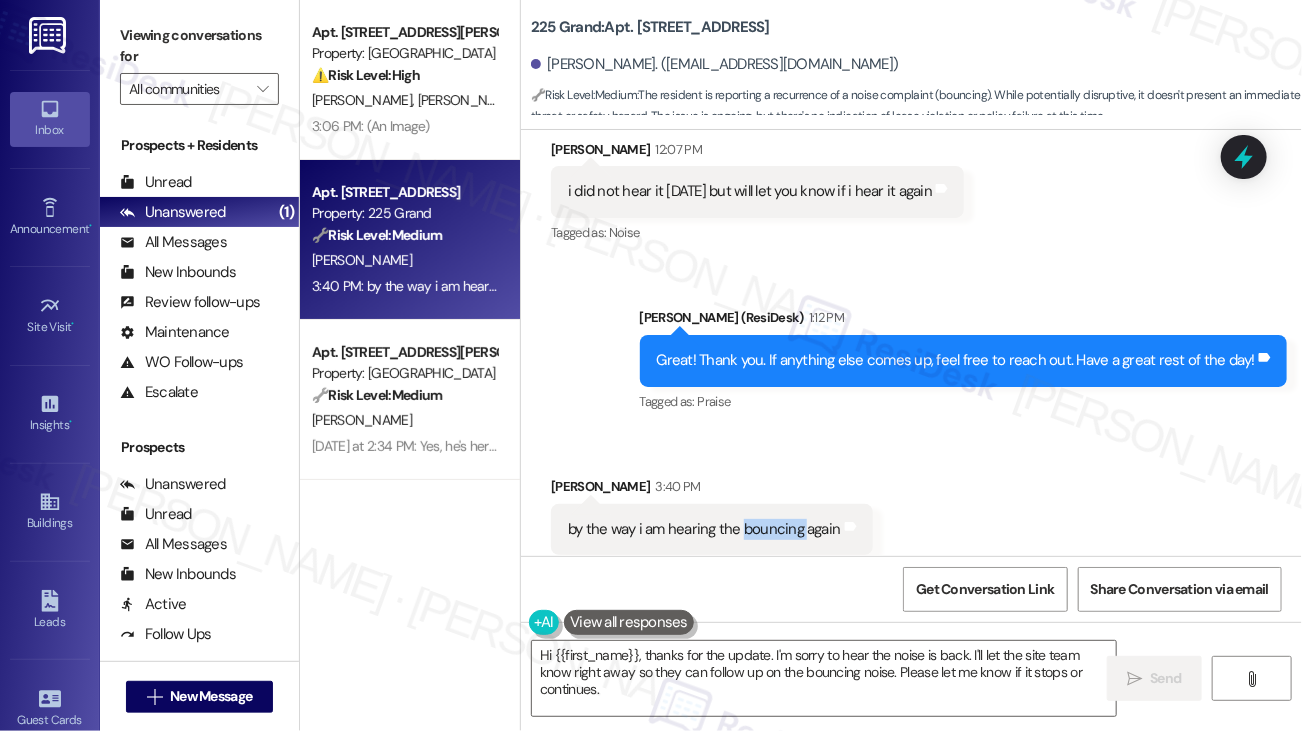 click on "by the way i am hearing the bouncing again" at bounding box center [704, 529] 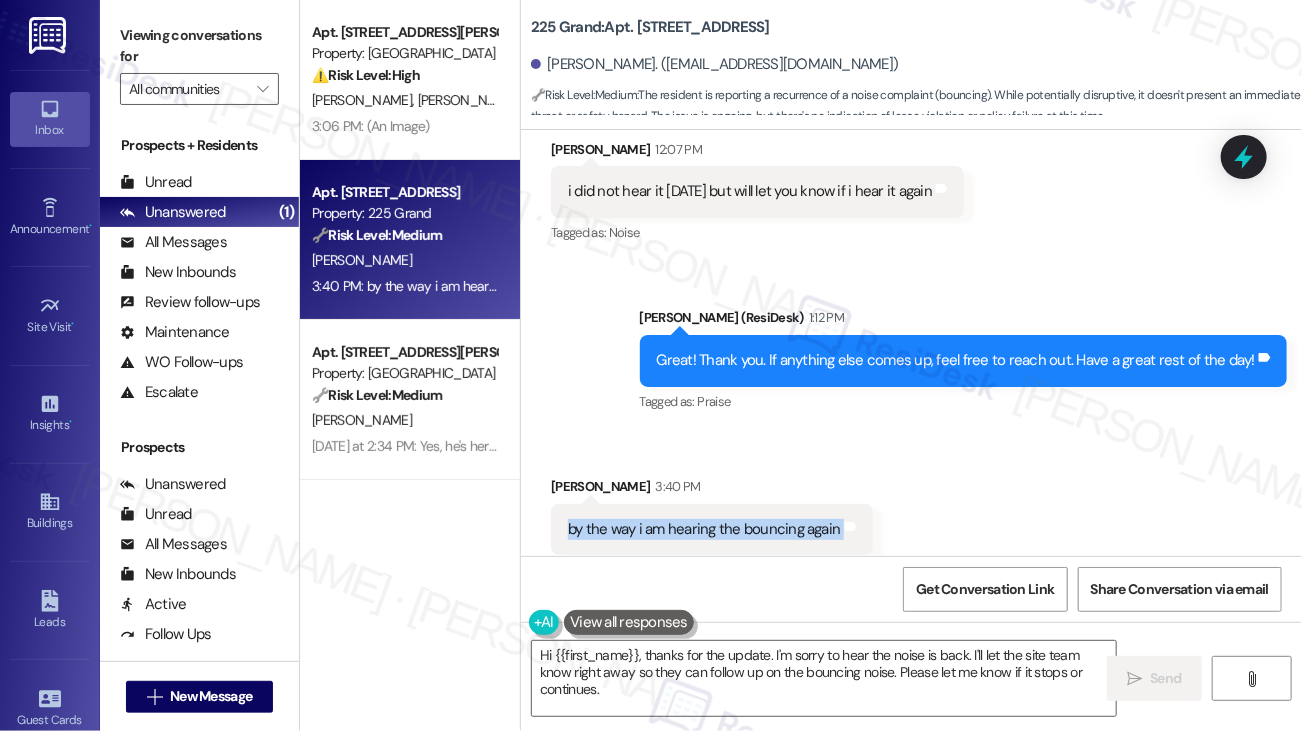 click on "by the way i am hearing the bouncing again" at bounding box center (704, 529) 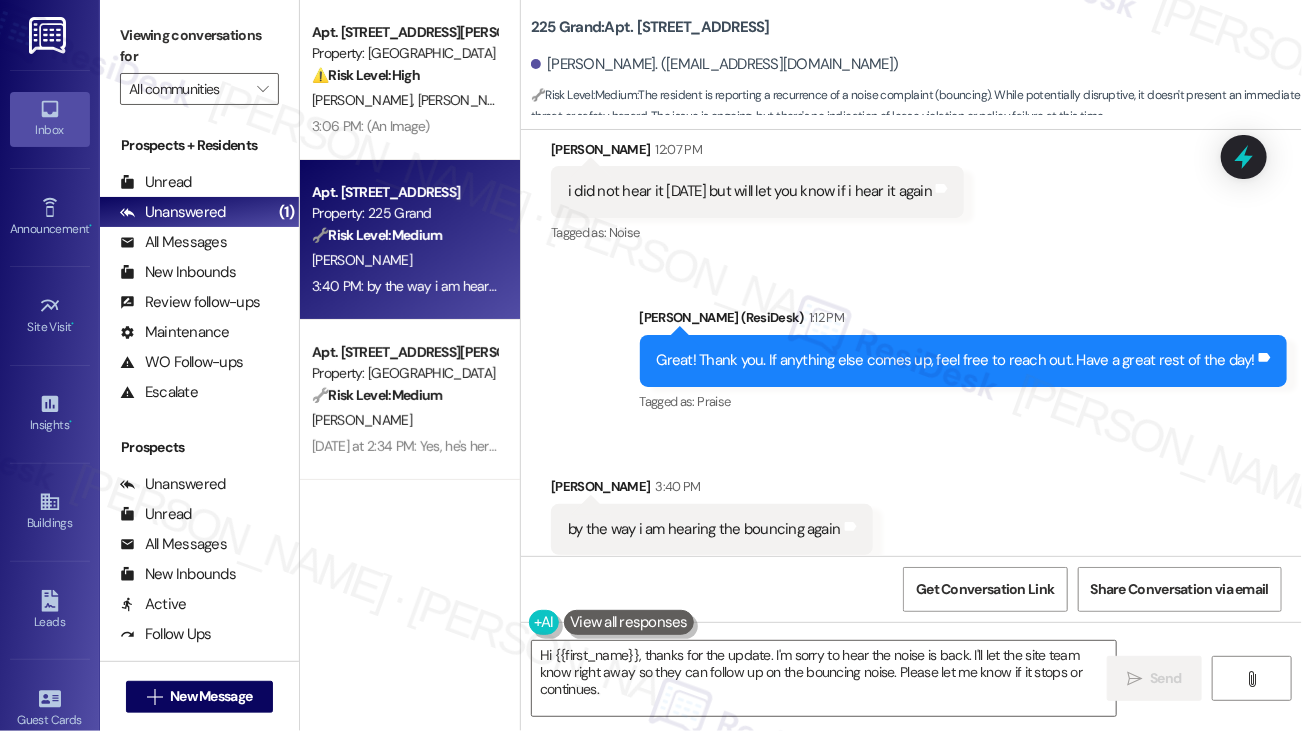 click on "Viewing conversations for" at bounding box center [199, 46] 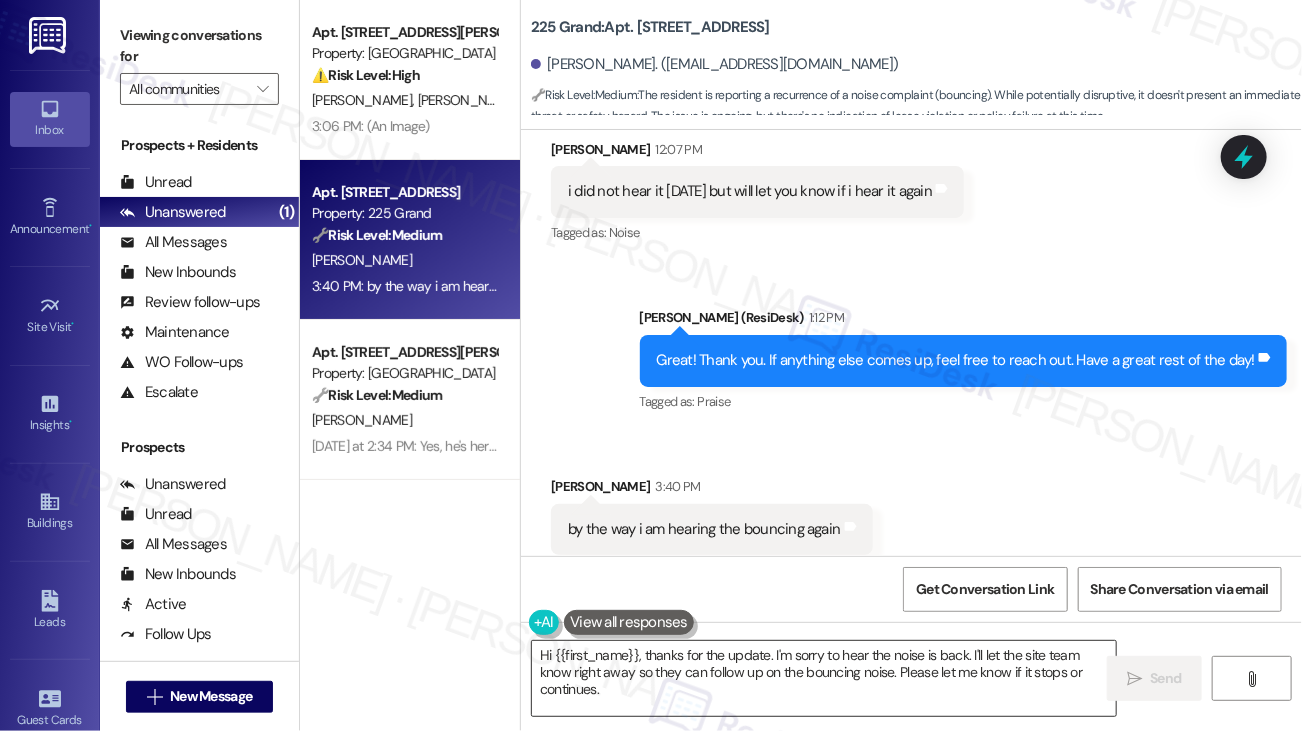 click on "Hi {{first_name}}, thanks for the update. I'm sorry to hear the noise is back. I'll let the site team know right away so they can follow up on the bouncing noise. Please let me know if it stops or continues." at bounding box center (824, 678) 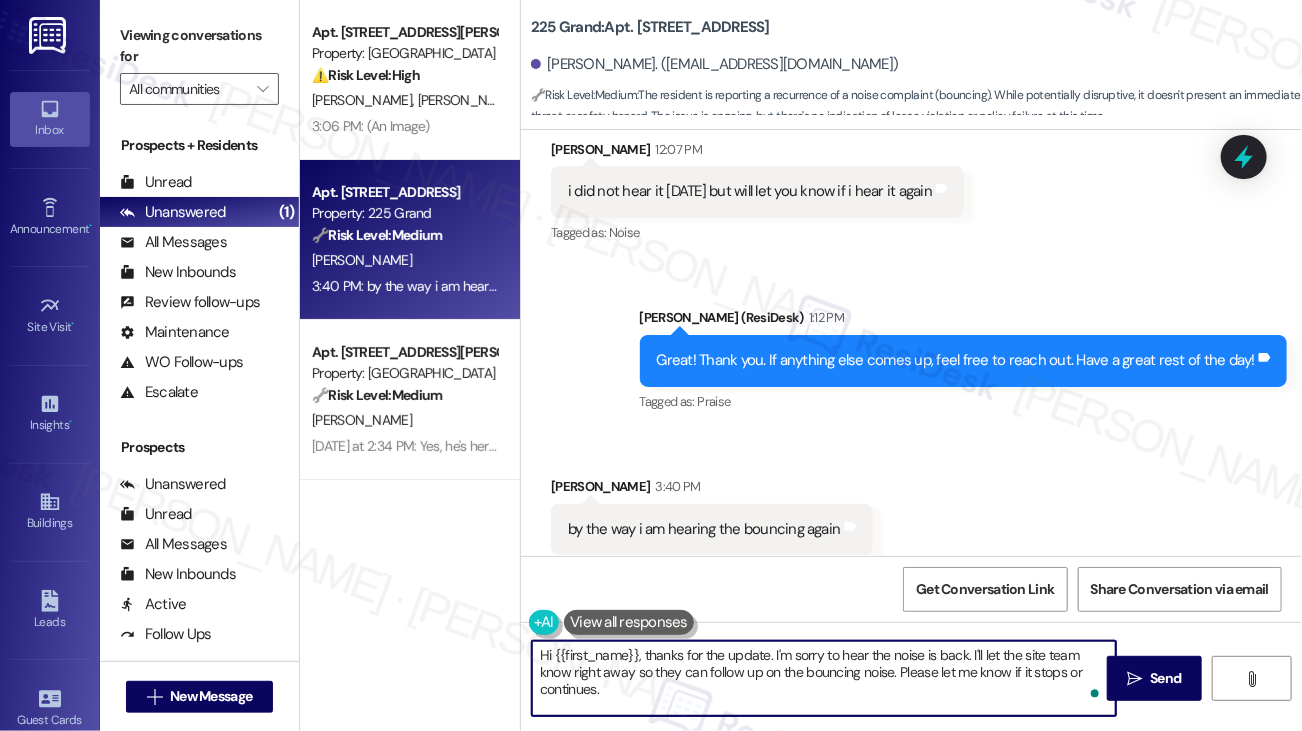 click on "Hi {{first_name}}, thanks for the update. I'm sorry to hear the noise is back. I'll let the site team know right away so they can follow up on the bouncing noise. Please let me know if it stops or continues." at bounding box center (824, 678) 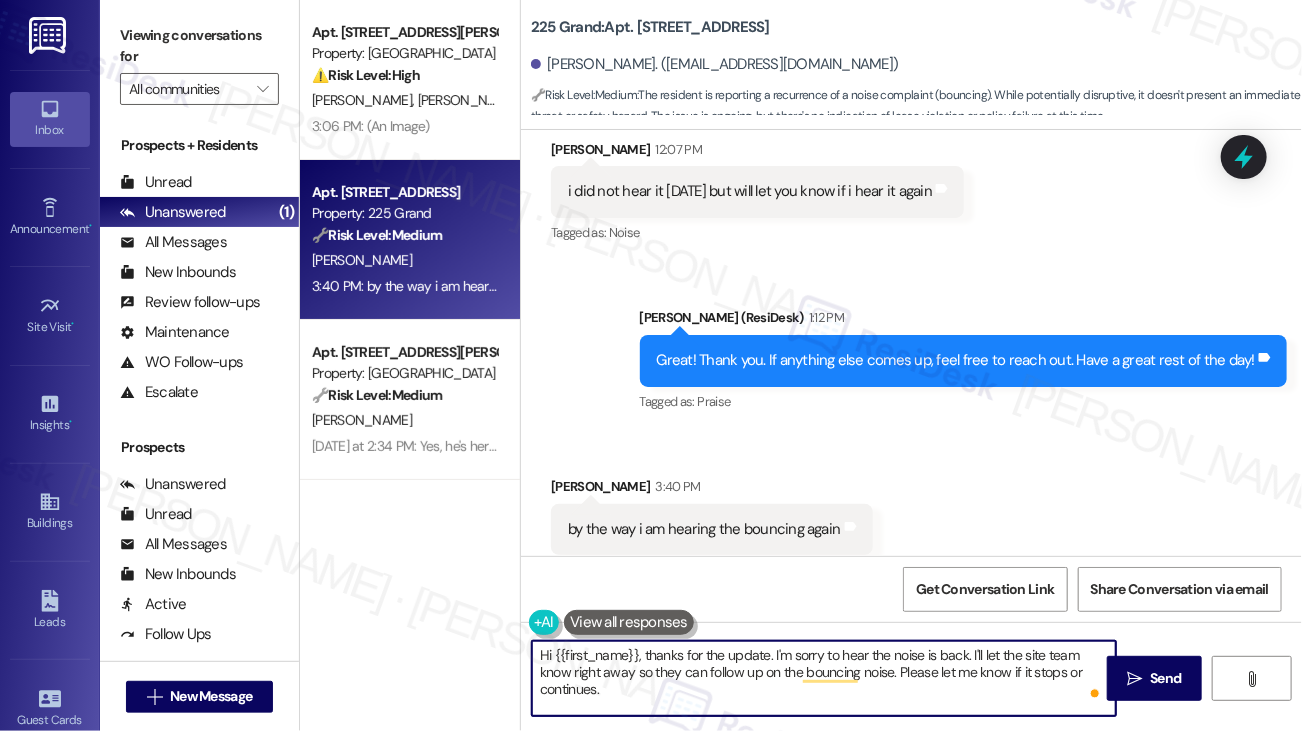 drag, startPoint x: 900, startPoint y: 673, endPoint x: 733, endPoint y: 661, distance: 167.43059 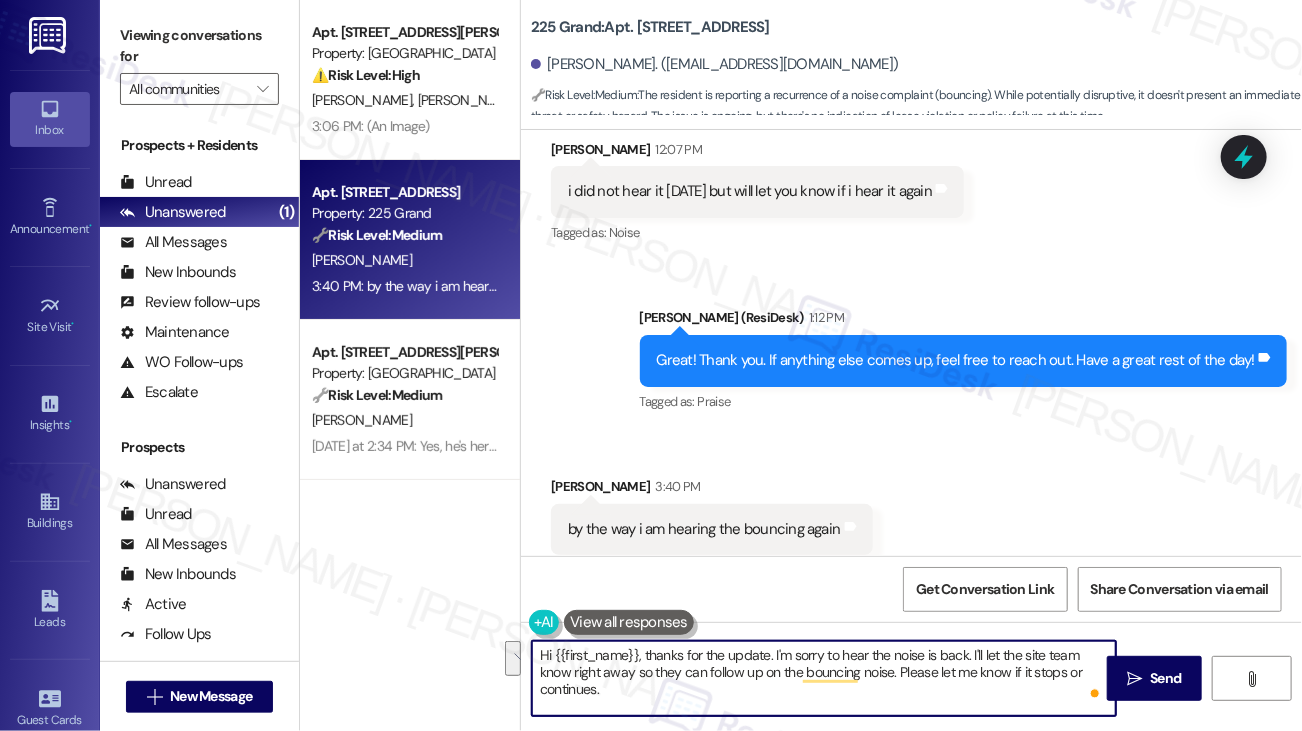 click on "Received via SMS [PERSON_NAME] 3:40 PM by the way i am hearing the bouncing again Tags and notes Tagged as:   Noise Click to highlight conversations about Noise" at bounding box center [712, 530] 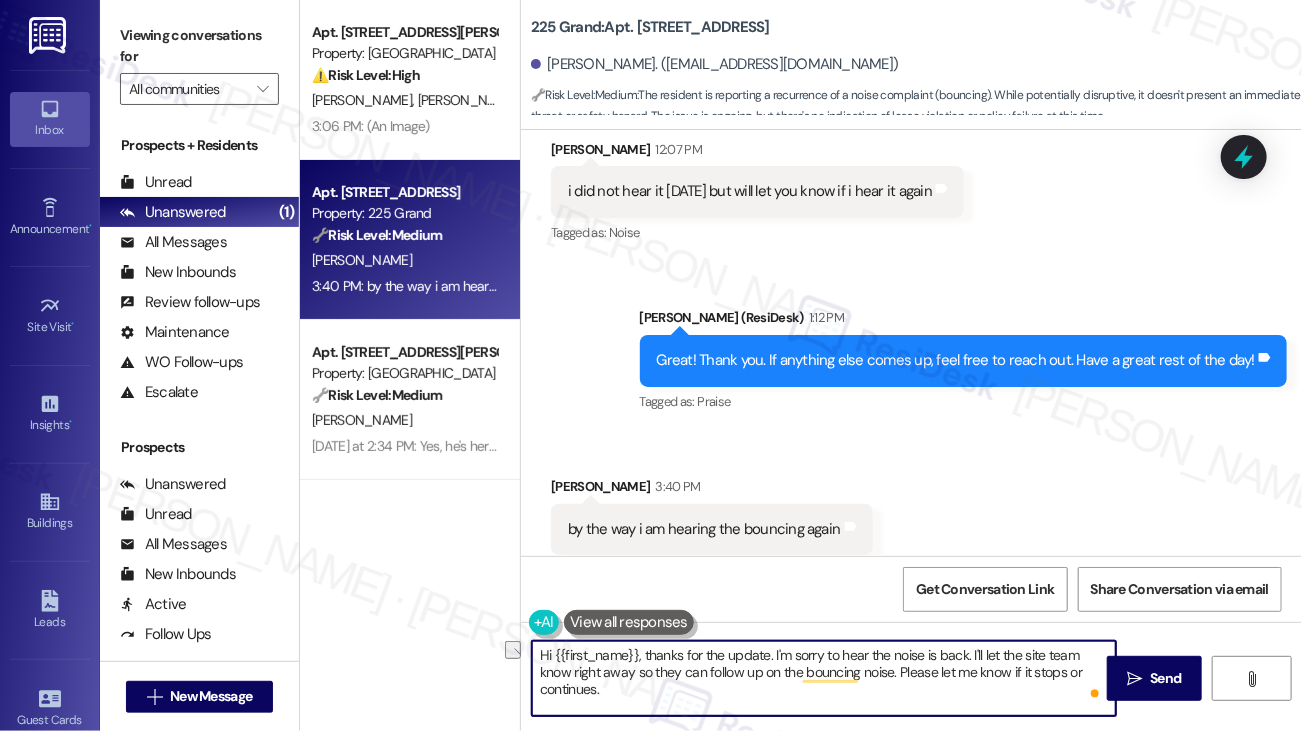 drag, startPoint x: 572, startPoint y: 673, endPoint x: 892, endPoint y: 673, distance: 320 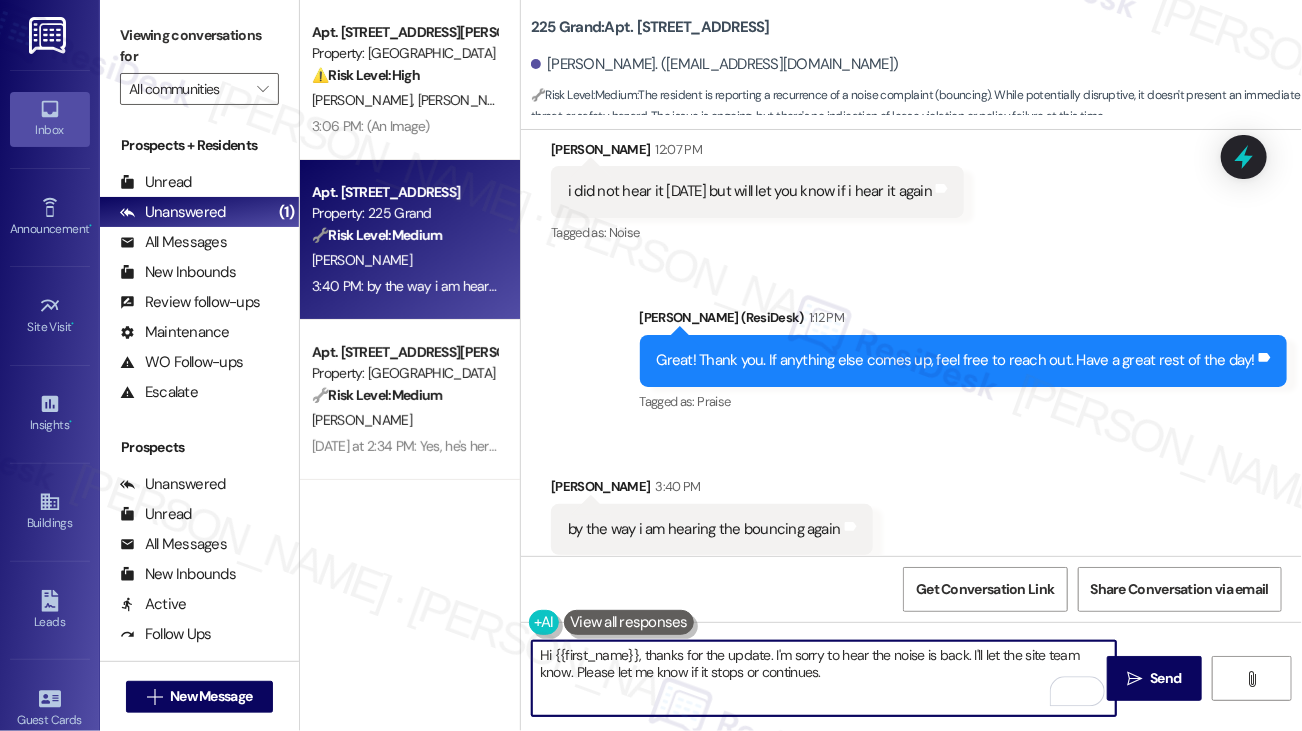 click on "Hi {{first_name}}, thanks for the update. I'm sorry to hear the noise is back. I'll let the site team know. Please let me know if it stops or continues." at bounding box center [824, 678] 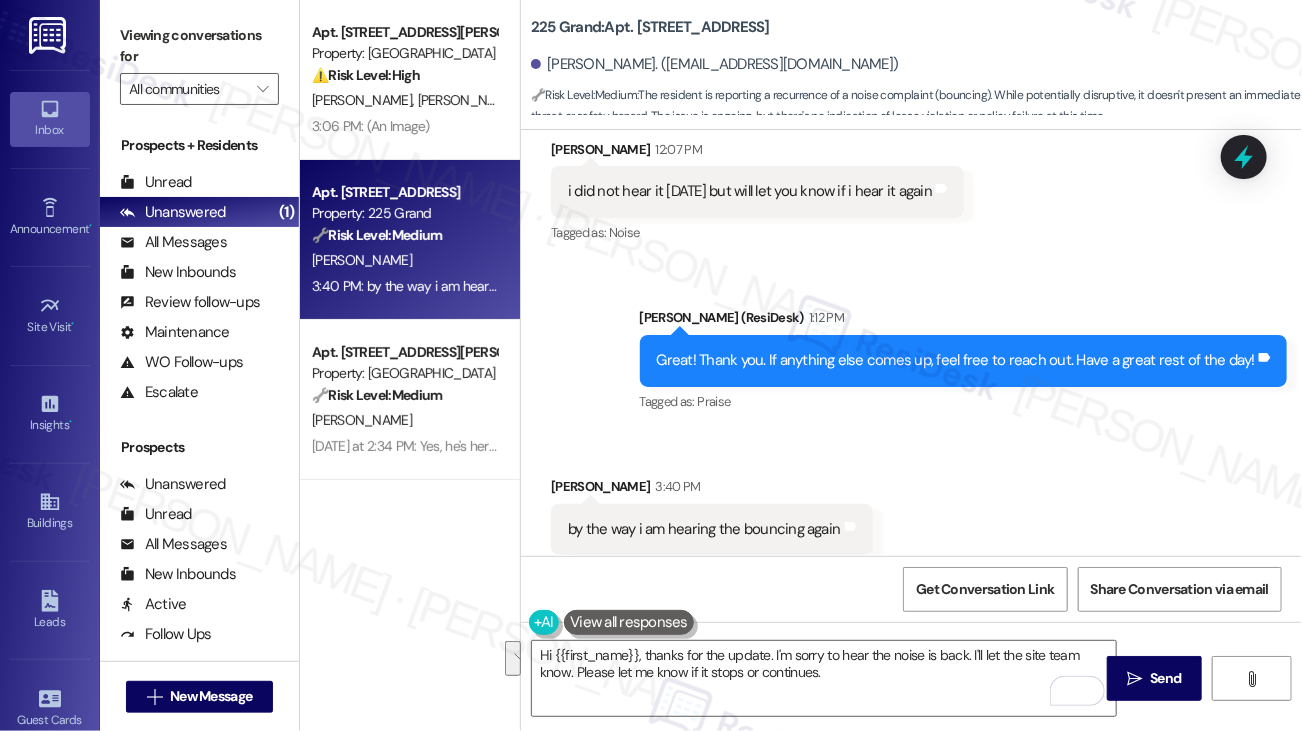 click on "Viewing conversations for" at bounding box center (199, 46) 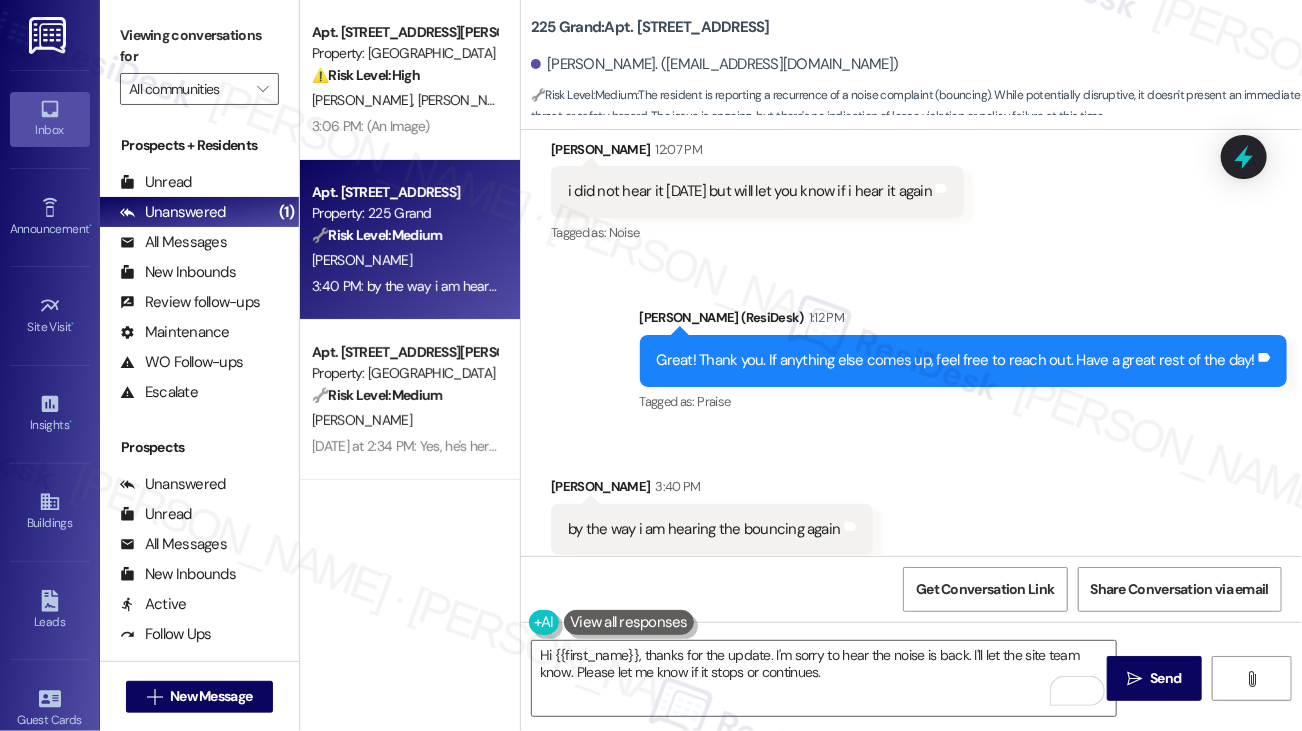 click on "by the way i am hearing the bouncing again" at bounding box center [704, 529] 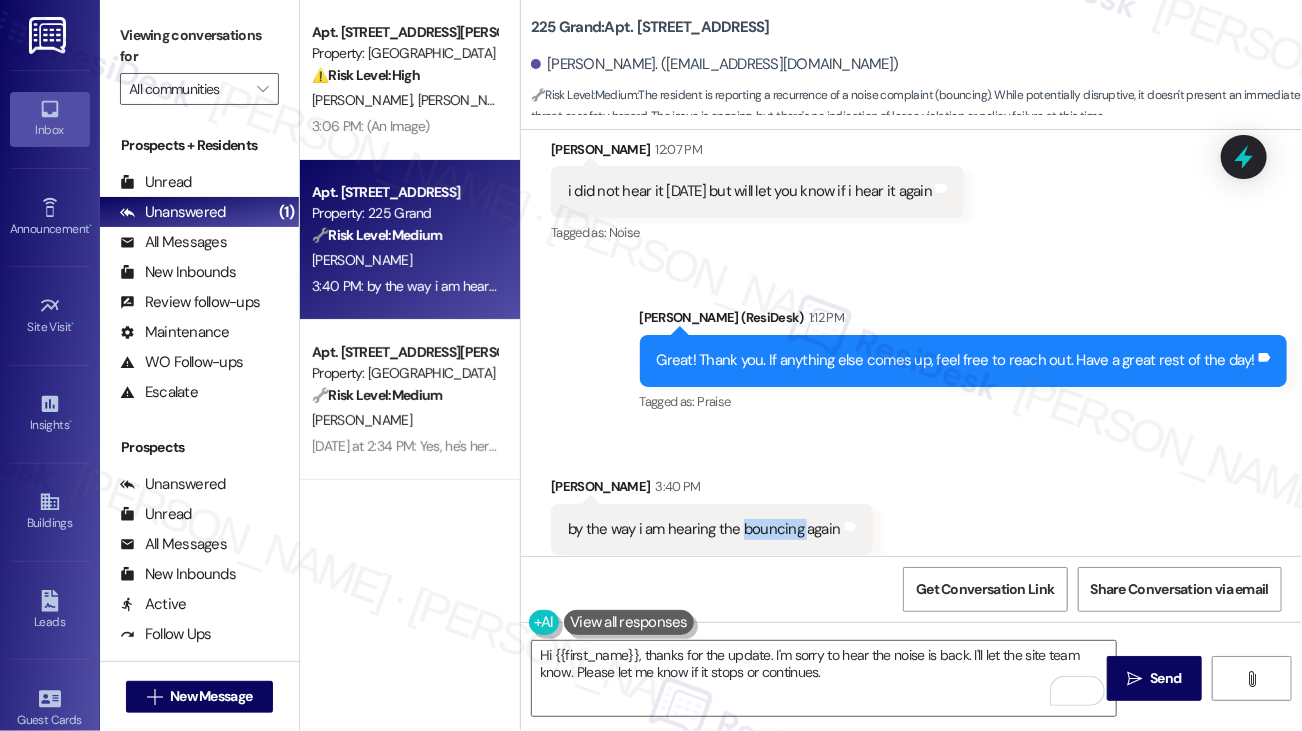 click on "by the way i am hearing the bouncing again" at bounding box center [704, 529] 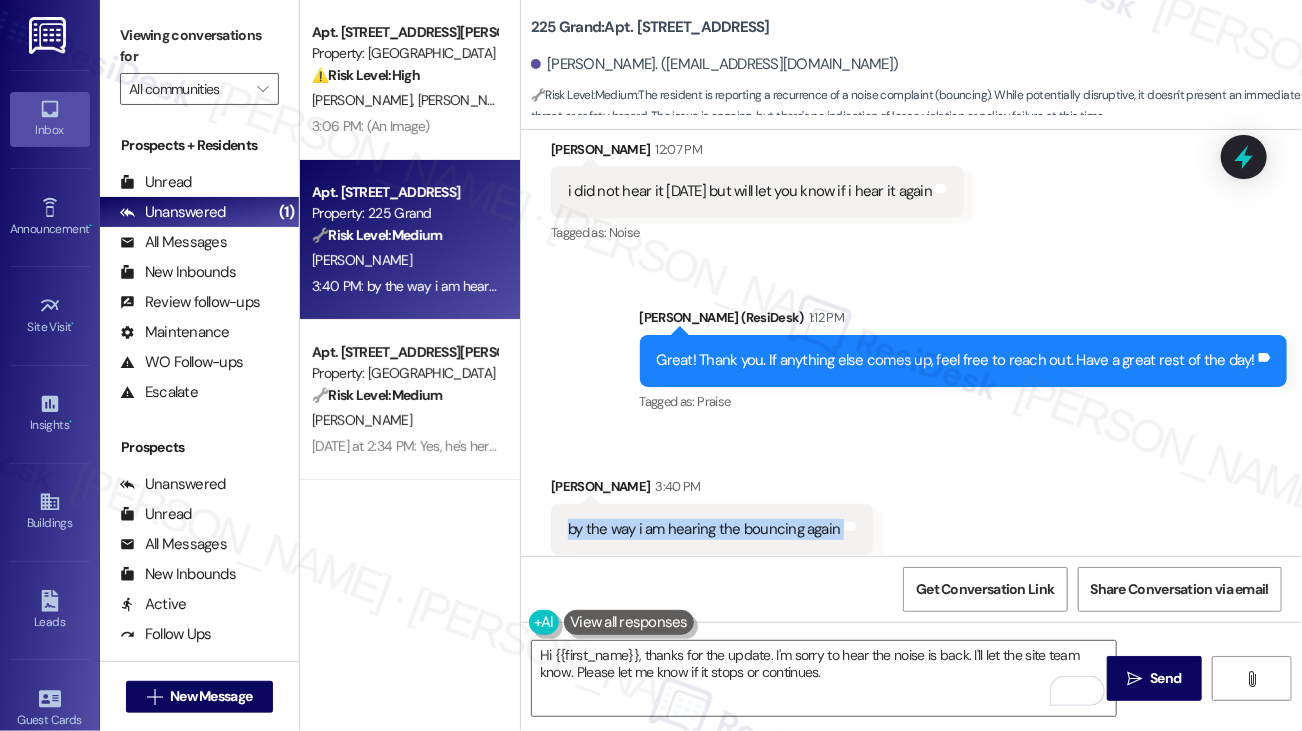 click on "by the way i am hearing the bouncing again" at bounding box center [704, 529] 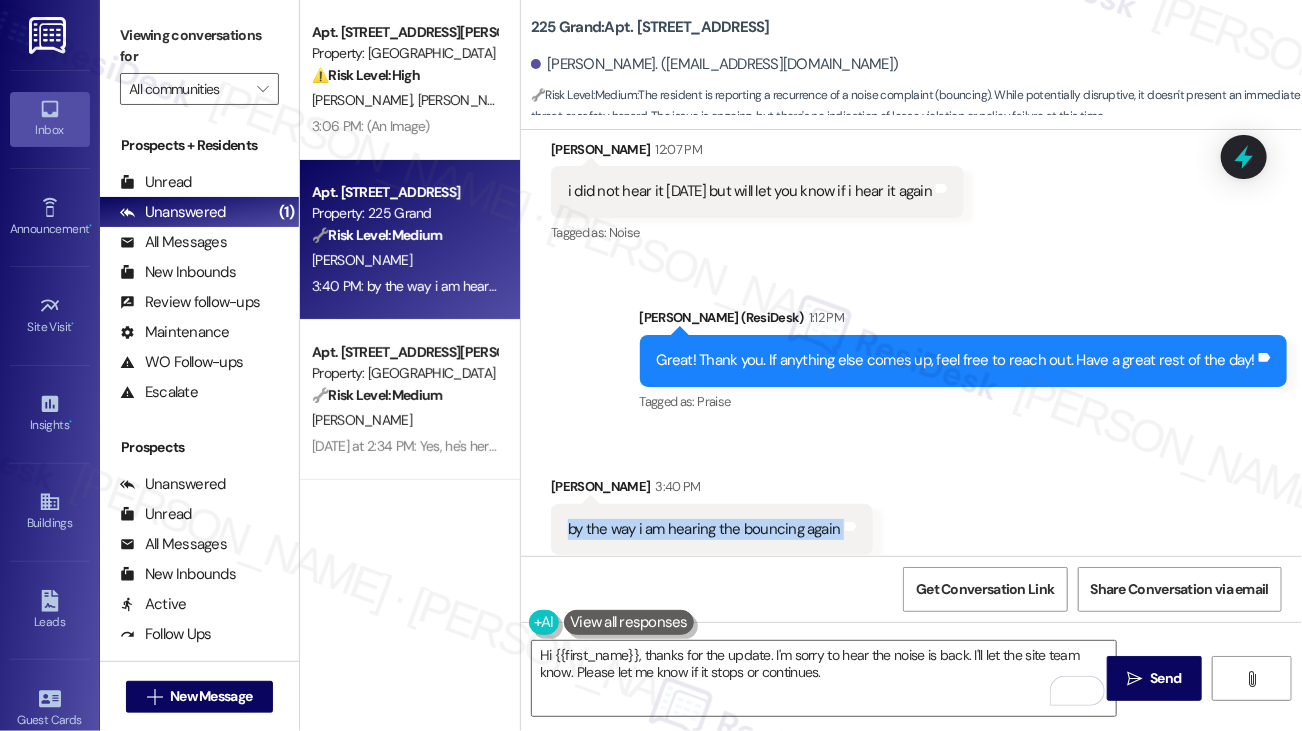 click on "Viewing conversations for" at bounding box center [199, 46] 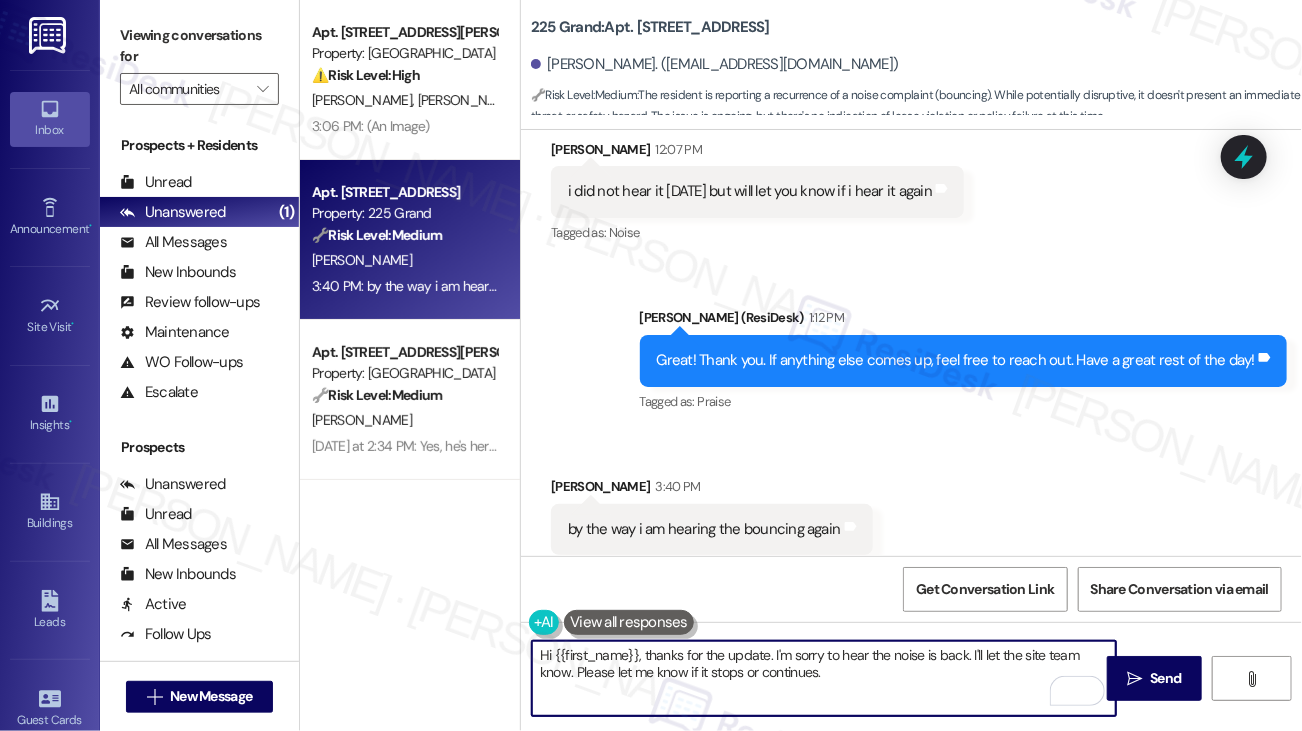 click on "Hi {{first_name}}, thanks for the update. I'm sorry to hear the noise is back. I'll let the site team know. Please let me know if it stops or continues." at bounding box center (824, 678) 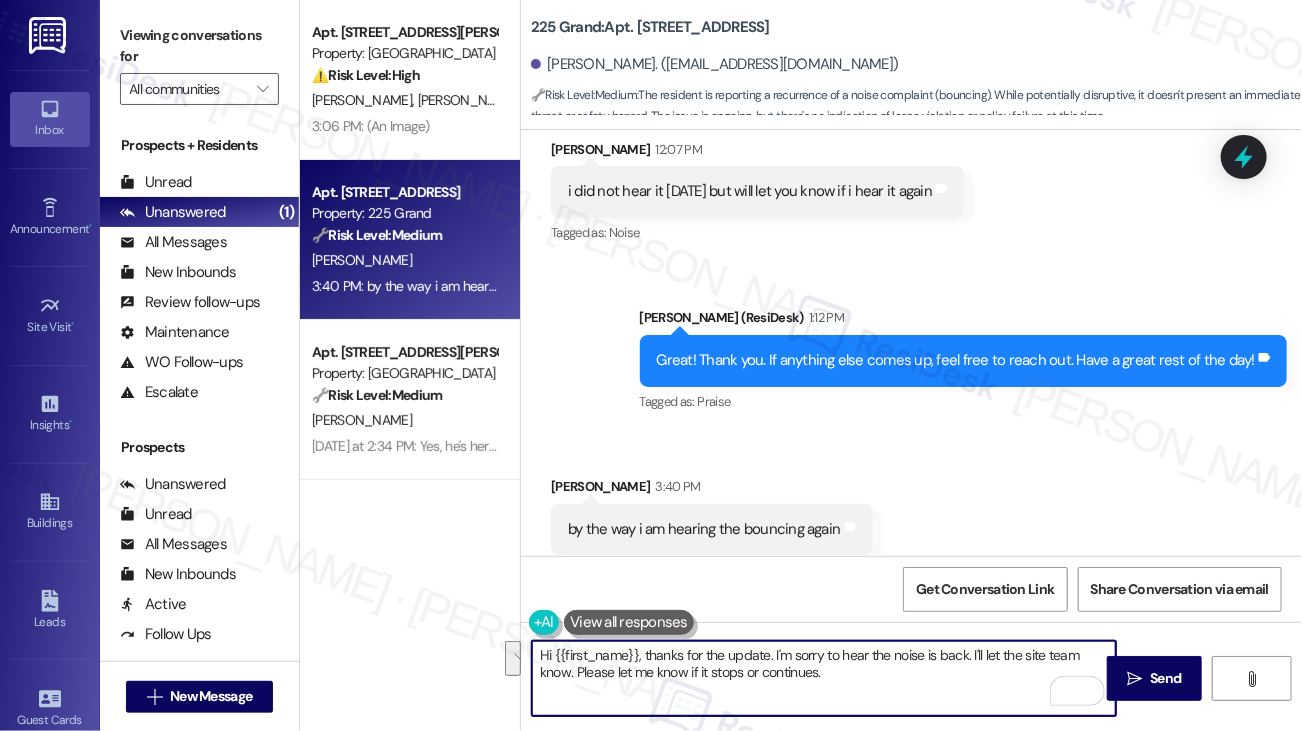 paste on "Thanks for the update. I’m sorry to hear the noise has returned—that’s definitely frustrating. I’ll notify the site team about it.
Please keep me posted if the noise" 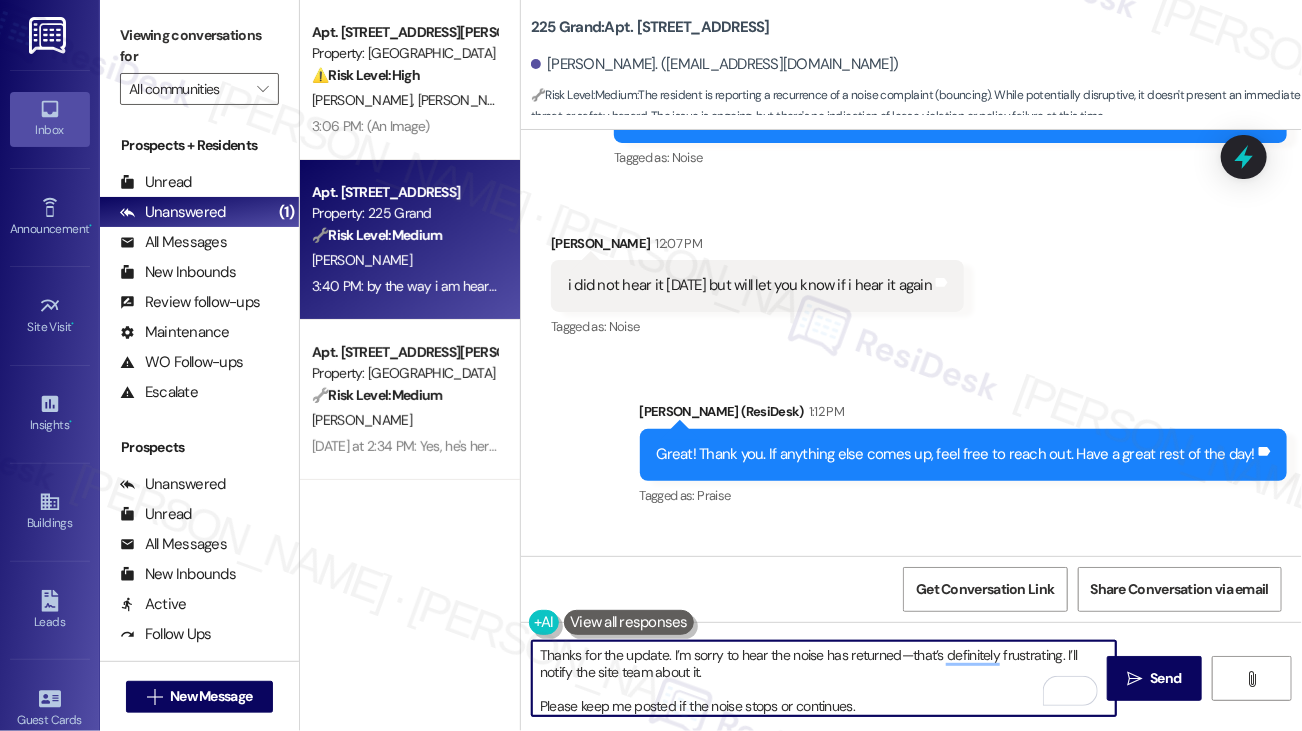 scroll, scrollTop: 5436, scrollLeft: 0, axis: vertical 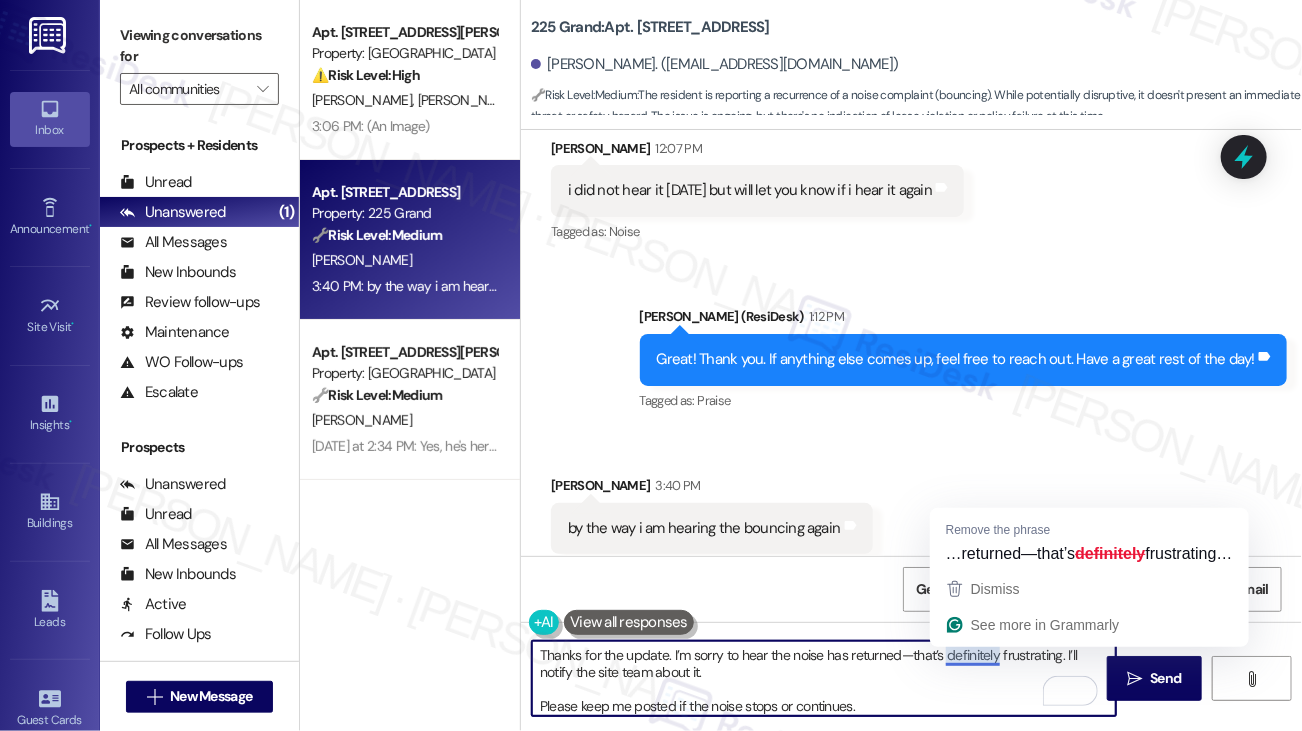 click on "Thanks for the update. I’m sorry to hear the noise has returned—that’s definitely frustrating. I’ll notify the site team about it.
Please keep me posted if the noise stops or continues." at bounding box center [824, 678] 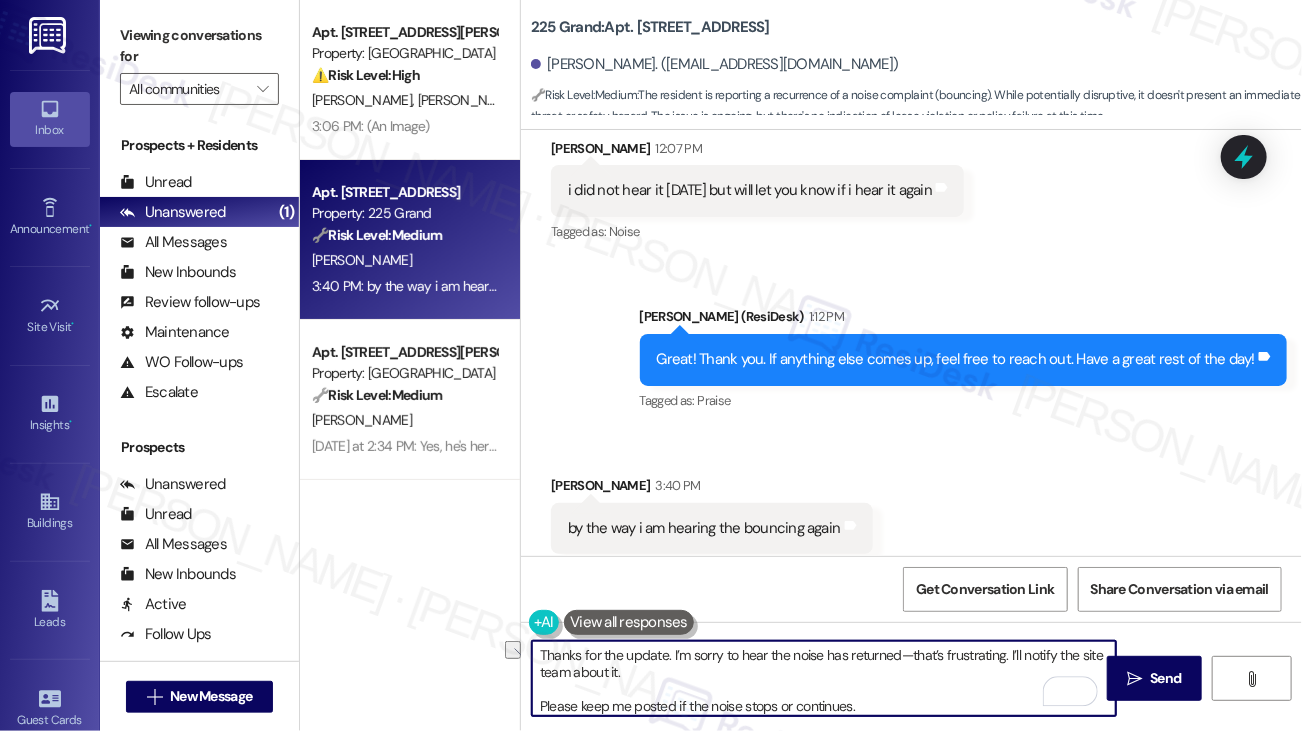 drag, startPoint x: 900, startPoint y: 656, endPoint x: 1011, endPoint y: 653, distance: 111.040535 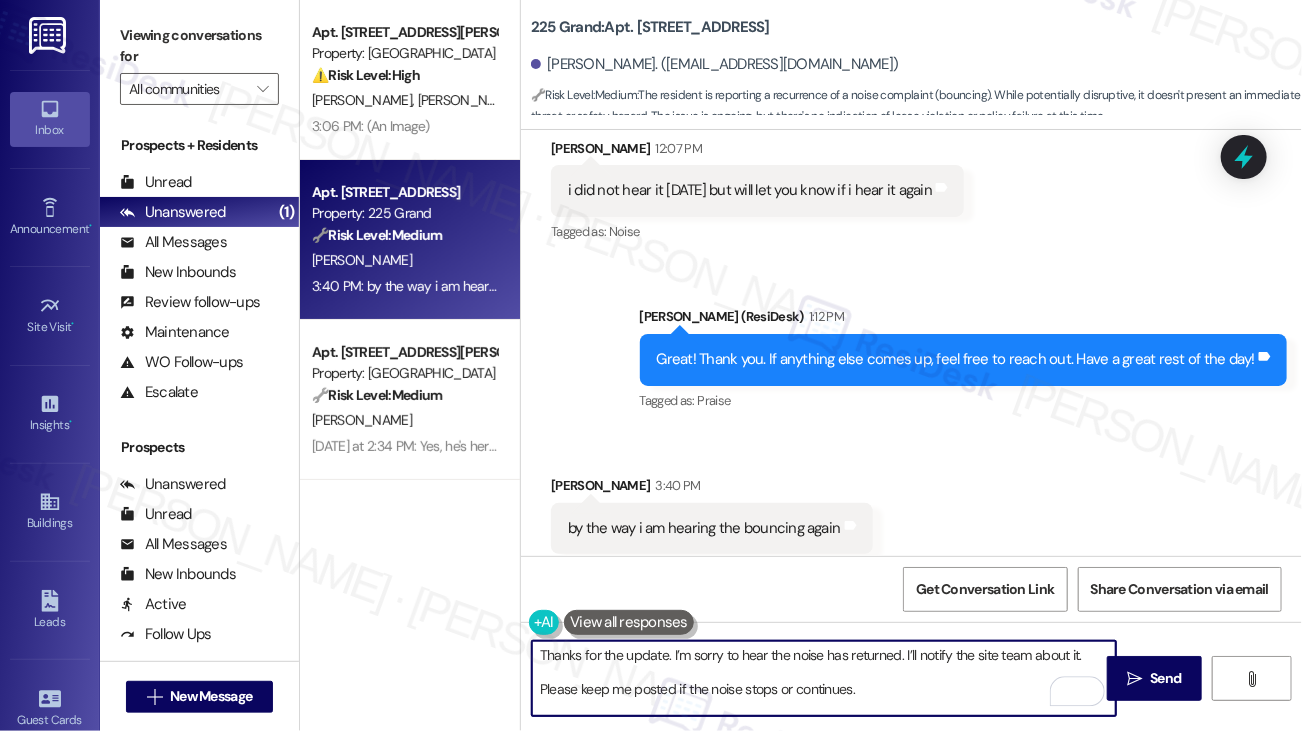 click on "Thanks for the update. I’m sorry to hear the noise has returned. I’ll notify the site team about it.
Please keep me posted if the noise stops or continues." at bounding box center [814, 678] 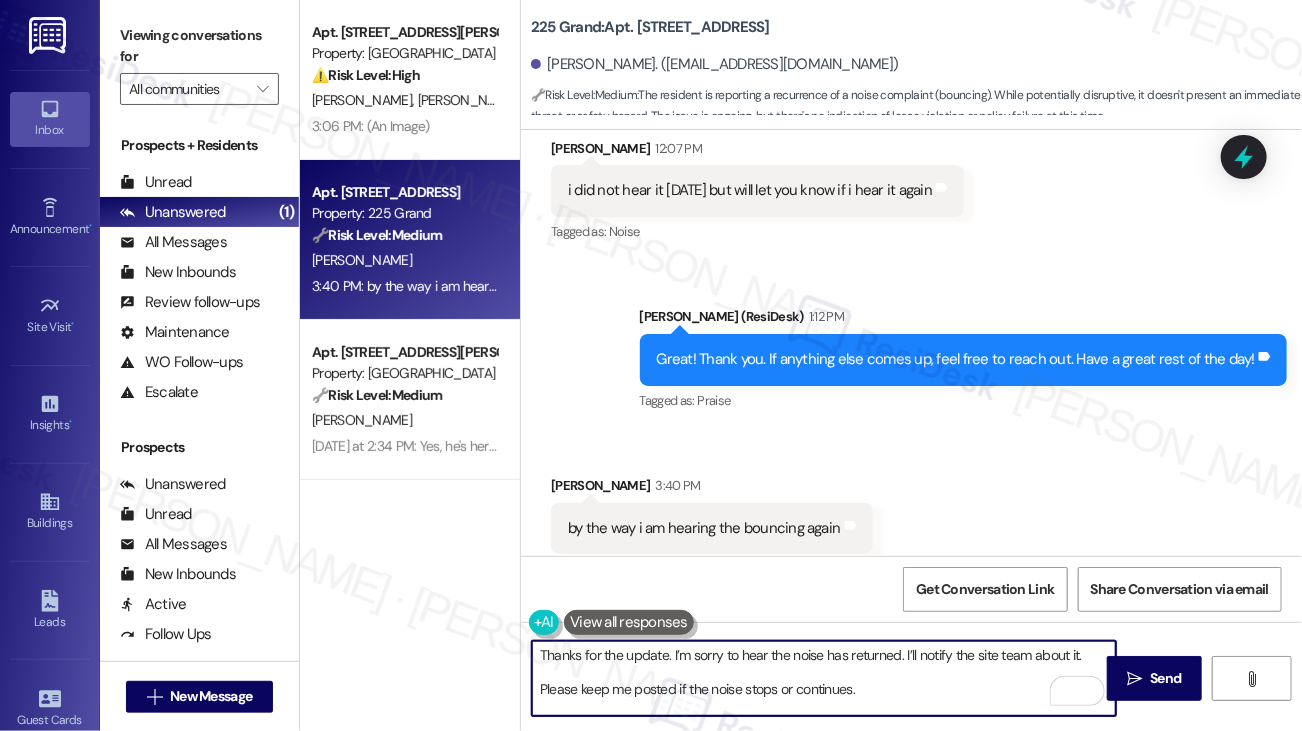 drag, startPoint x: 536, startPoint y: 685, endPoint x: 570, endPoint y: 678, distance: 34.713108 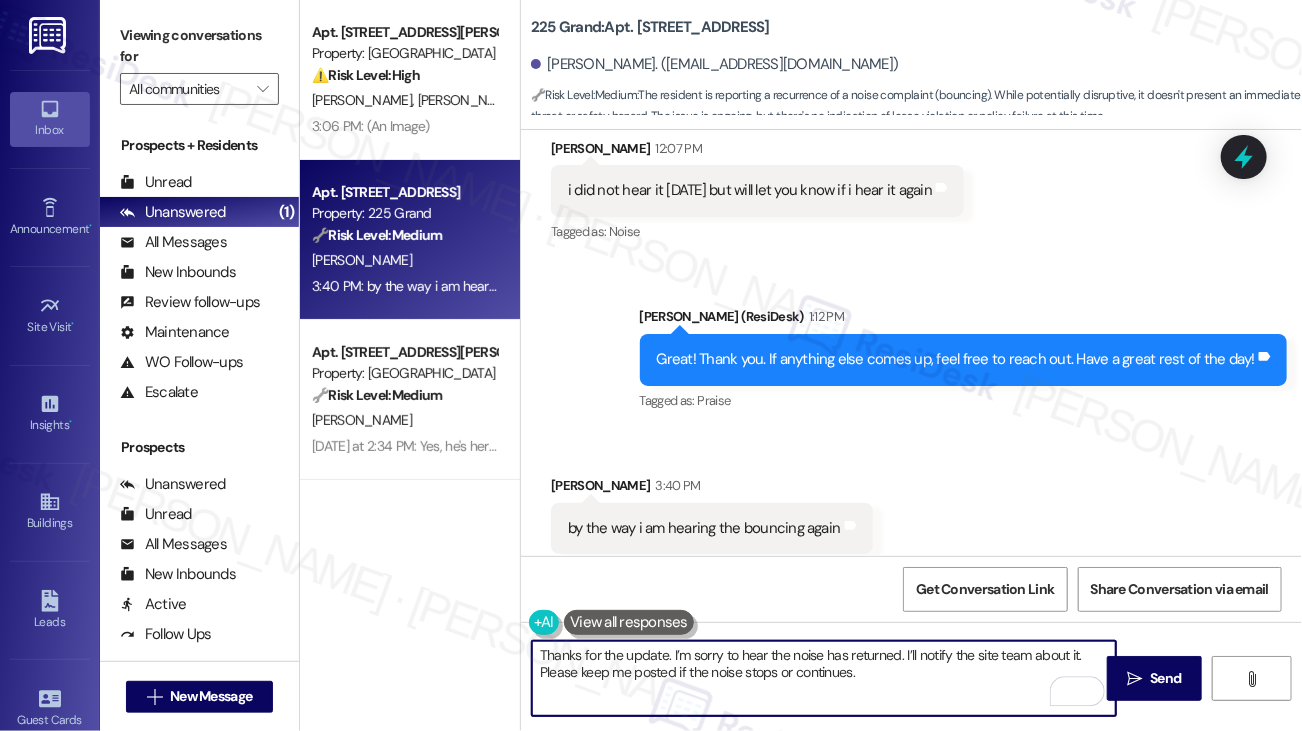 type on "Thanks for the update. I’m sorry to hear the noise has returned. I’ll notify the site team about it. Please keep me posted if the noise stops or continues." 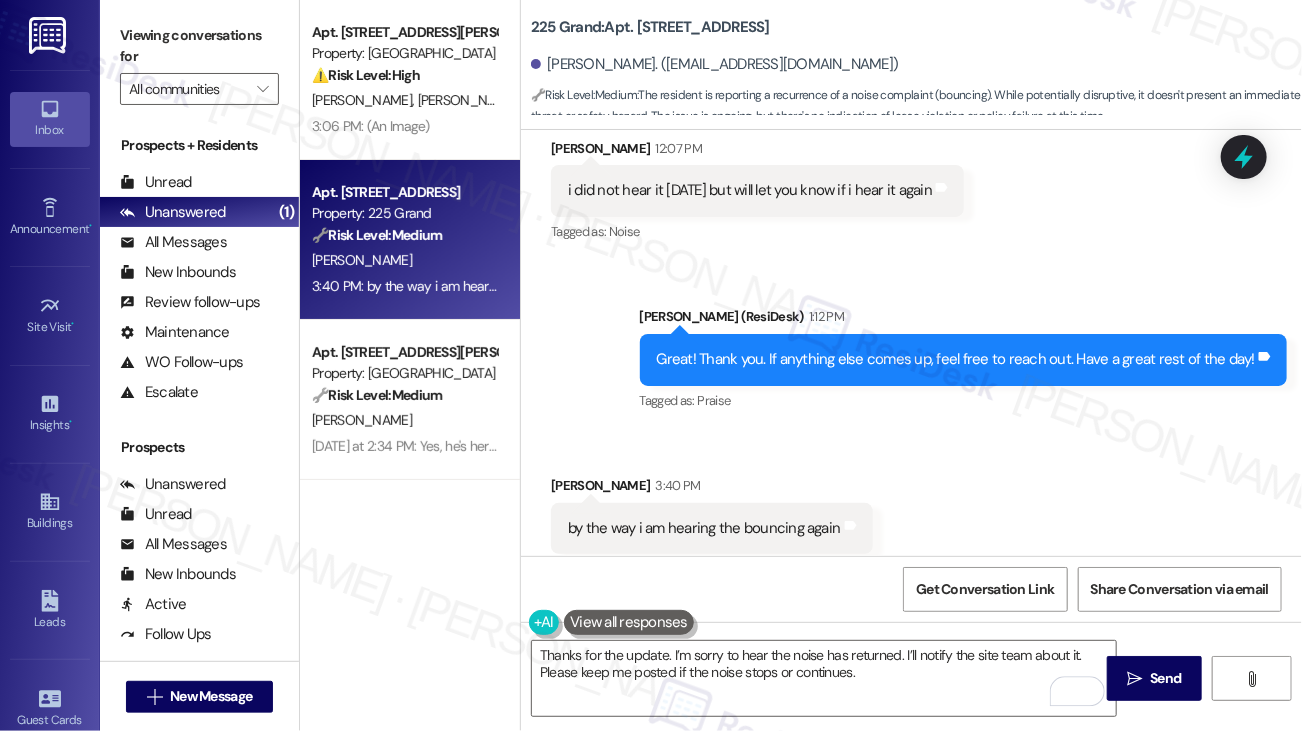 click on "Received via SMS [PERSON_NAME] 3:40 PM by the way i am hearing the bouncing again Tags and notes Tagged as:   Noise Click to highlight conversations about Noise" at bounding box center [911, 514] 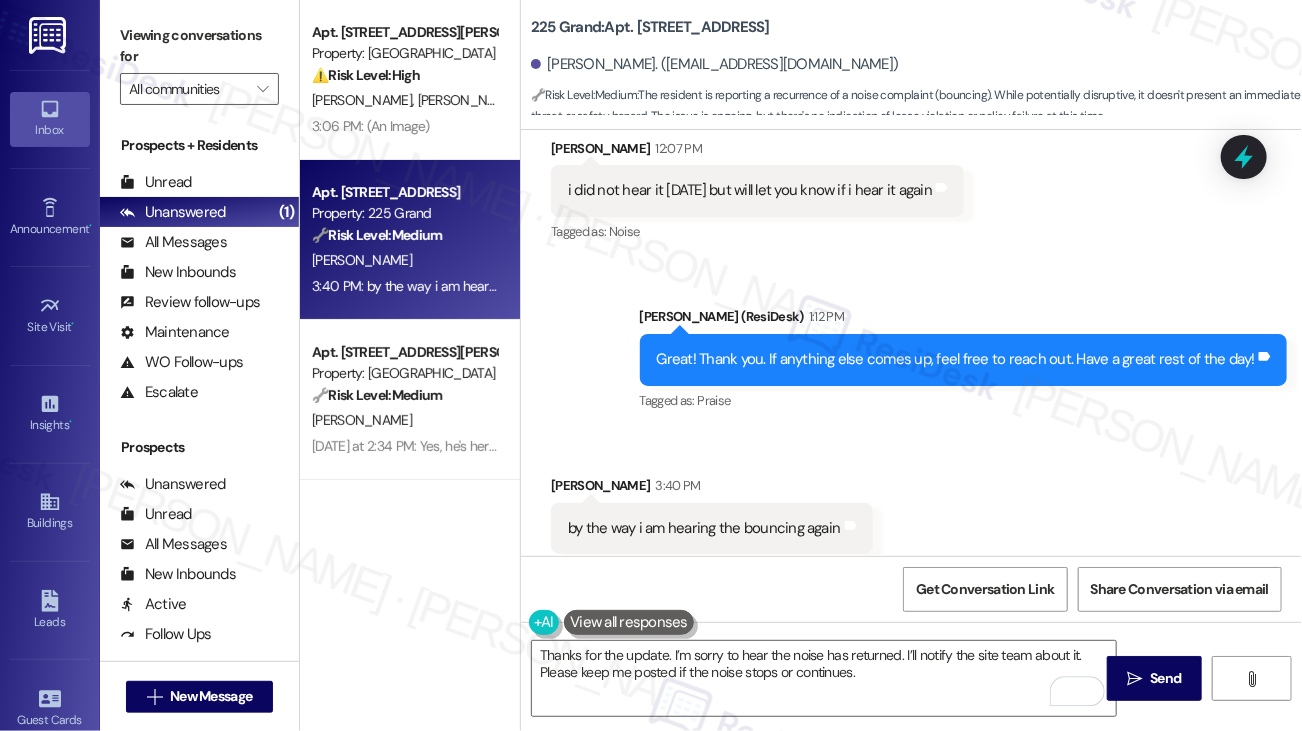 click on "Received via SMS [PERSON_NAME] 3:40 PM by the way i am hearing the bouncing again Tags and notes Tagged as:   Noise Click to highlight conversations about Noise" at bounding box center (911, 514) 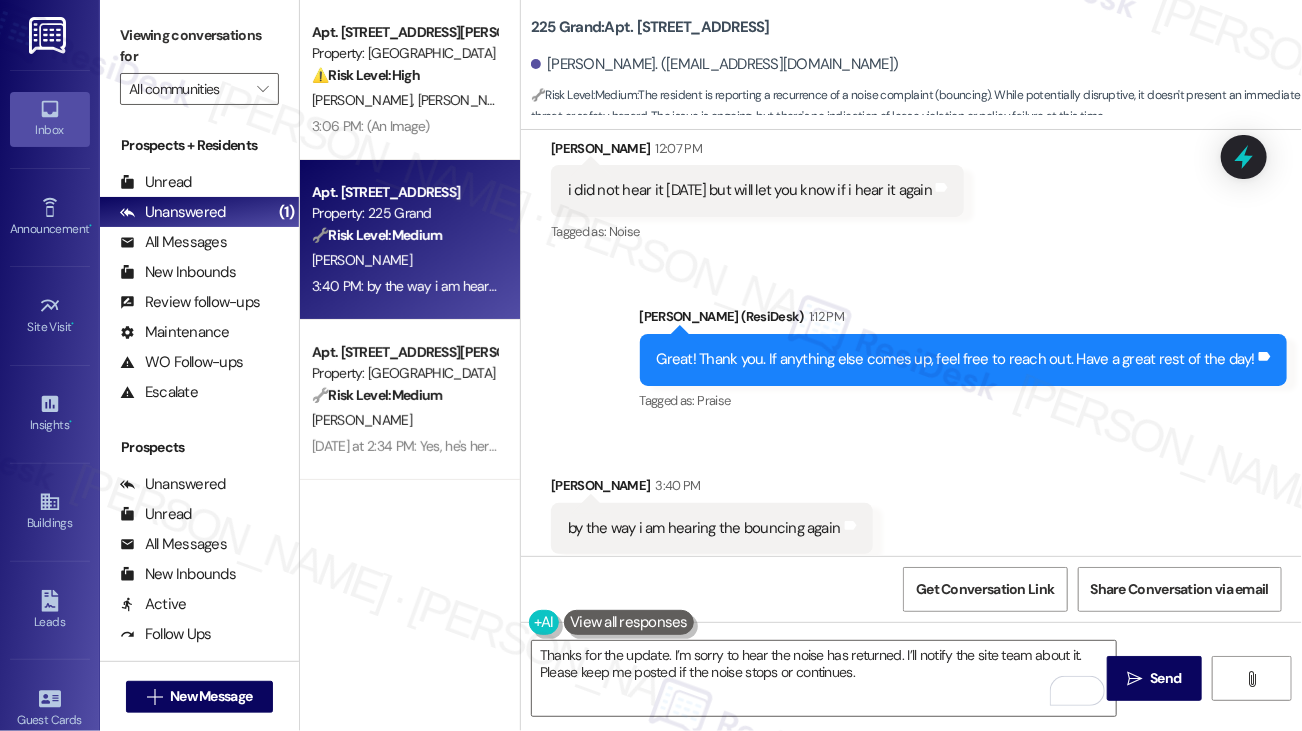 click on "Received via SMS [PERSON_NAME] 3:40 PM by the way i am hearing the bouncing again Tags and notes Tagged as:   Noise Click to highlight conversations about Noise" at bounding box center (911, 514) 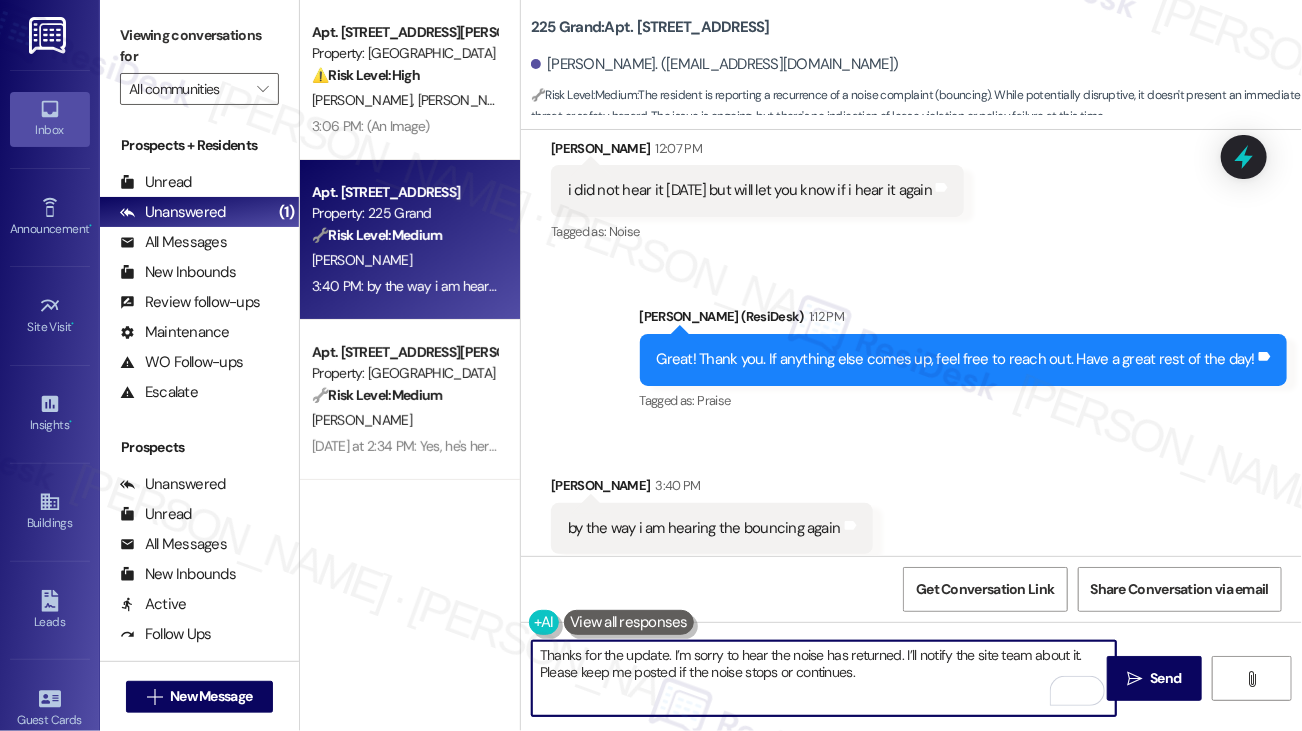 click on "Thanks for the update. I’m sorry to hear the noise has returned. I’ll notify the site team about it. Please keep me posted if the noise stops or continues." at bounding box center [824, 678] 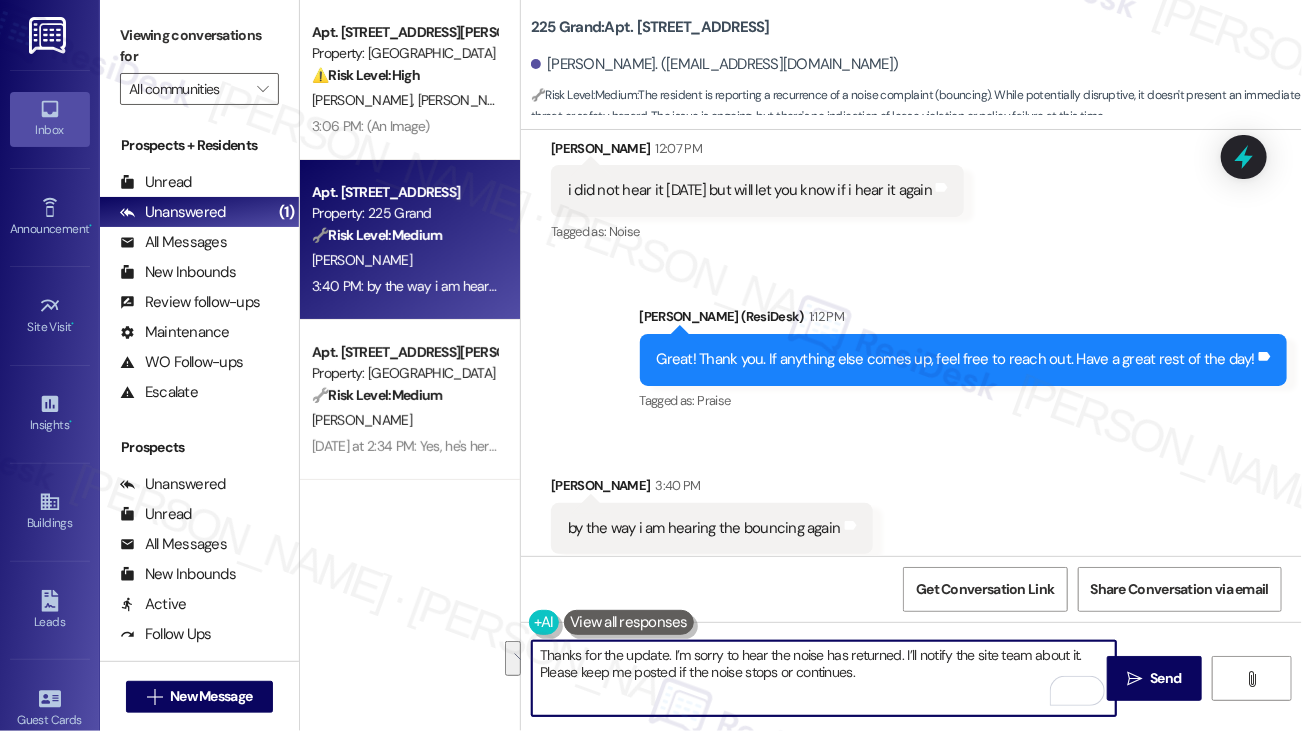 click on "Thanks for the update. I’m sorry to hear the noise has returned. I’ll notify the site team about it. Please keep me posted if the noise stops or continues." at bounding box center (824, 678) 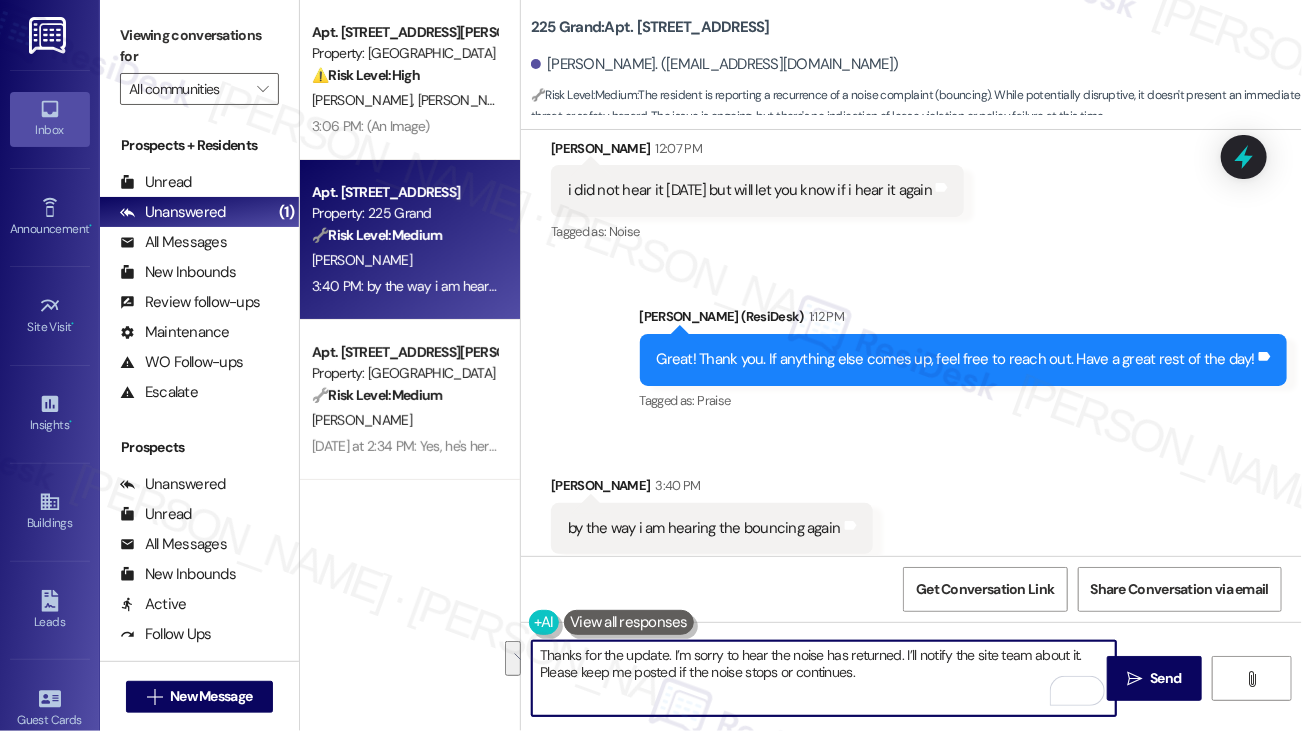 click on "Received via SMS [PERSON_NAME] 3:40 PM by the way i am hearing the bouncing again Tags and notes Tagged as:   Noise Click to highlight conversations about Noise" at bounding box center [911, 514] 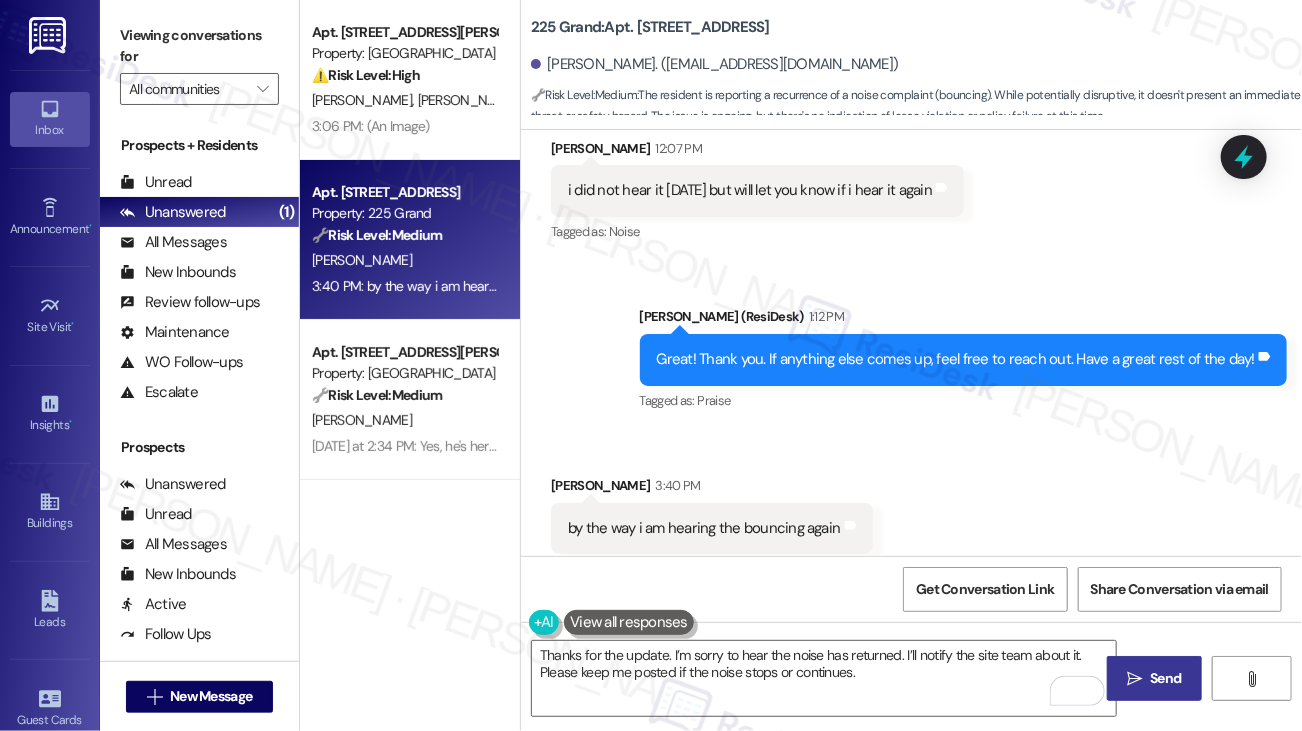 click on " Send" at bounding box center [1154, 678] 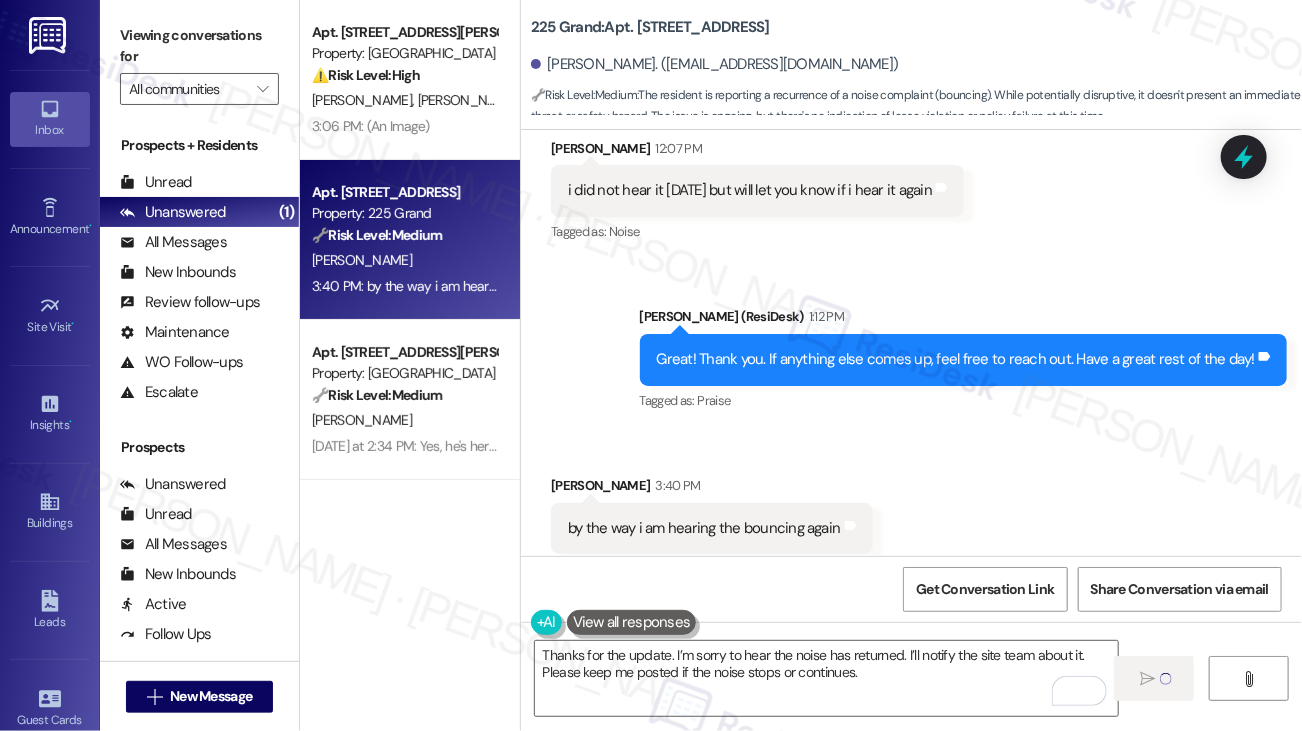 type 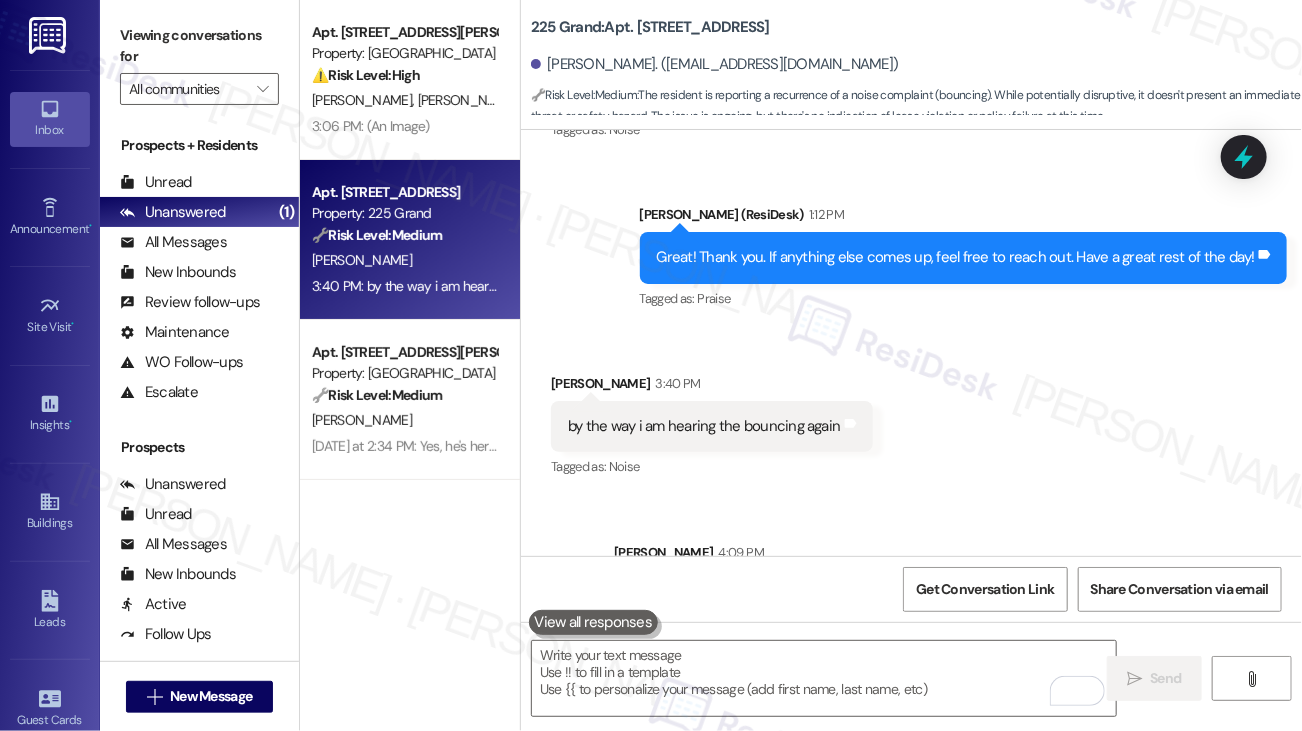 scroll, scrollTop: 5596, scrollLeft: 0, axis: vertical 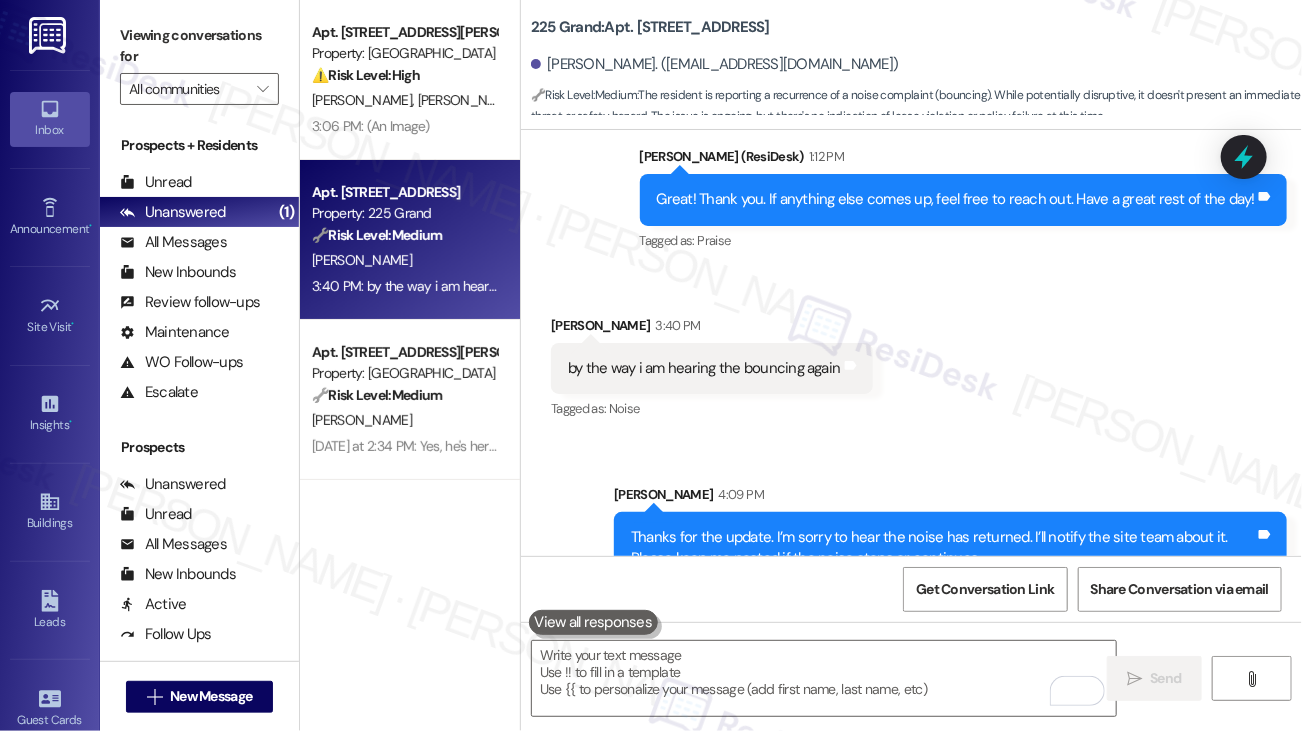 click on "Thanks for the update. I’m sorry to hear the noise has returned. I’ll notify the site team about it. Please keep me posted if the noise stops or continues. Tags and notes" at bounding box center (950, 548) 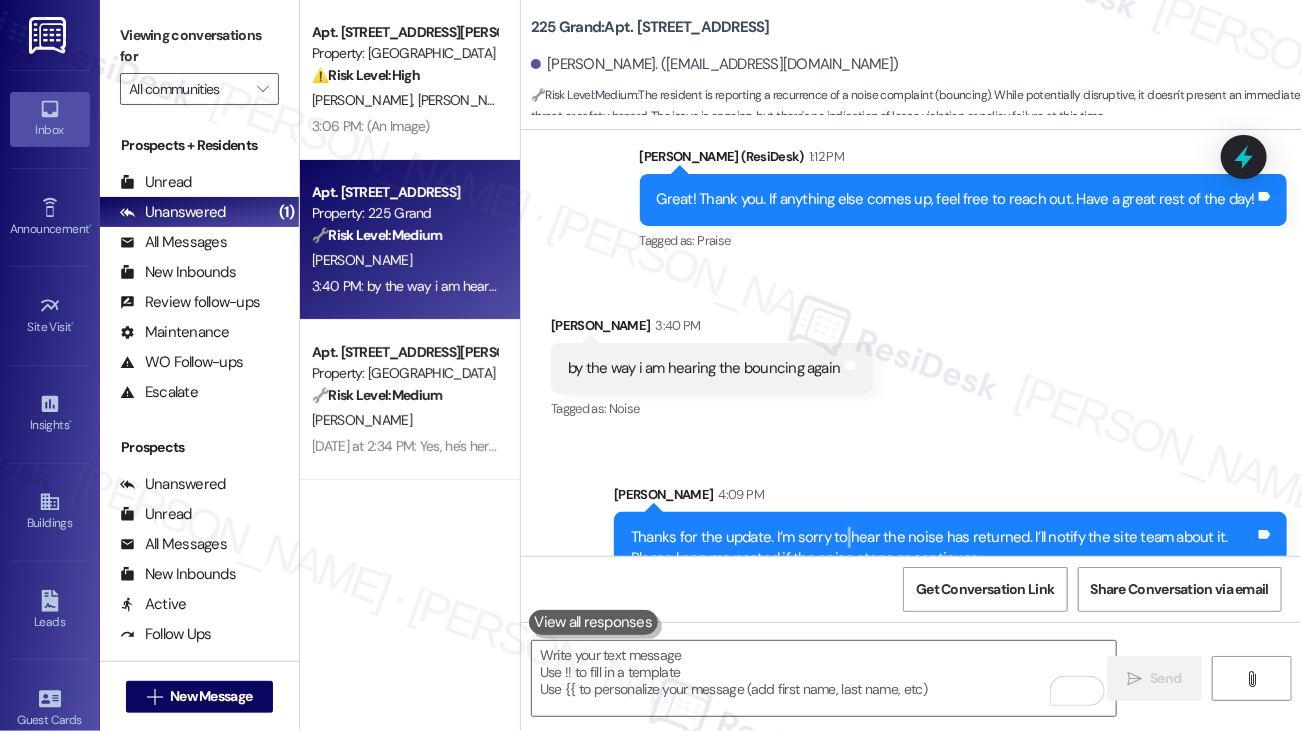 click on "Thanks for the update. I’m sorry to hear the noise has returned. I’ll notify the site team about it. Please keep me posted if the noise stops or continues. Tags and notes" at bounding box center (950, 548) 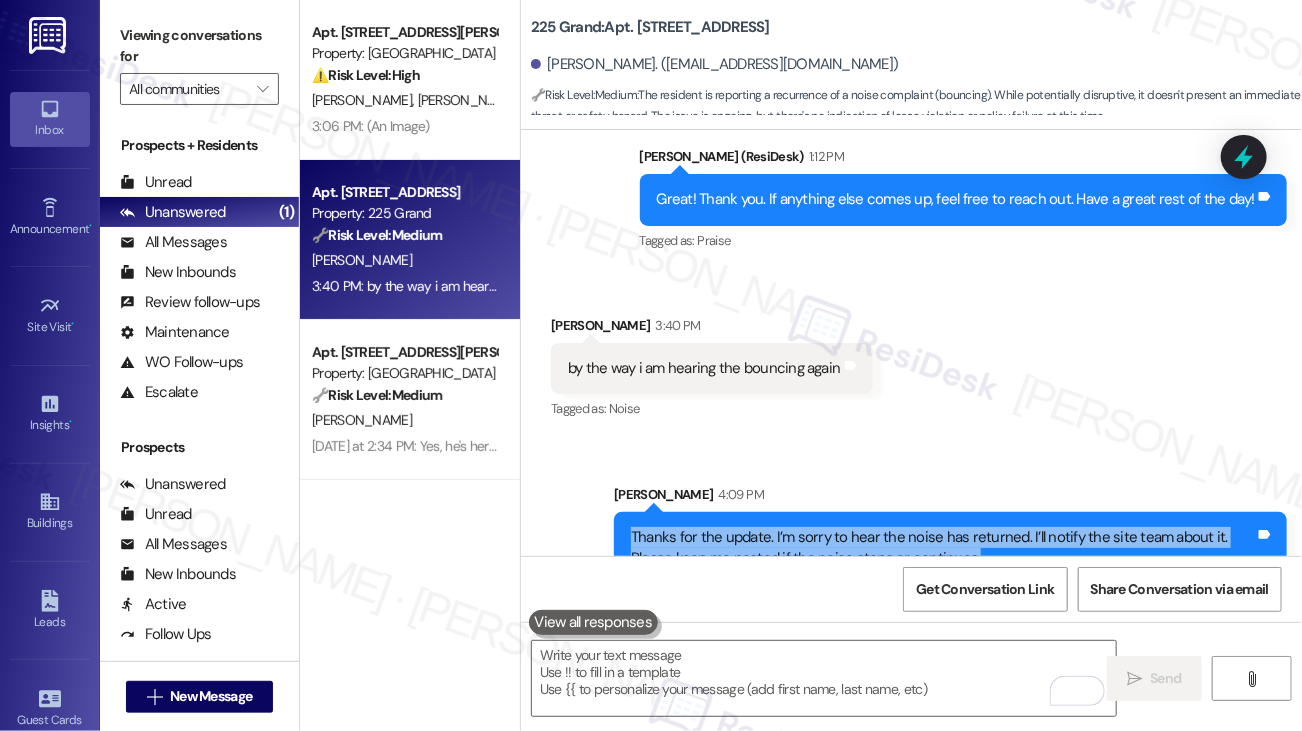 click on "Thanks for the update. I’m sorry to hear the noise has returned. I’ll notify the site team about it. Please keep me posted if the noise stops or continues. Tags and notes" at bounding box center (950, 548) 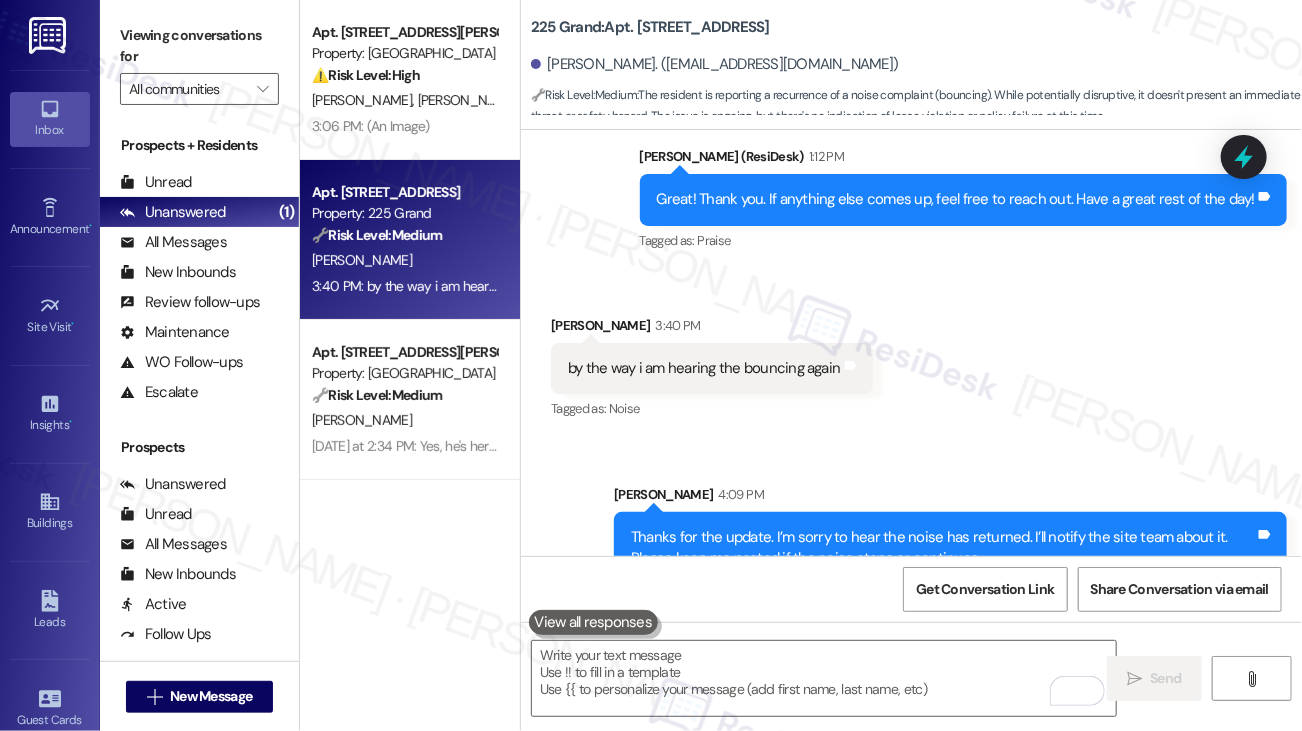 click on "Sent via SMS [PERSON_NAME] 4:09 PM Thanks for the update. I’m sorry to hear the noise has returned. I’ll notify the site team about it. Please keep me posted if the noise stops or continues. Tags and notes" at bounding box center [950, 534] 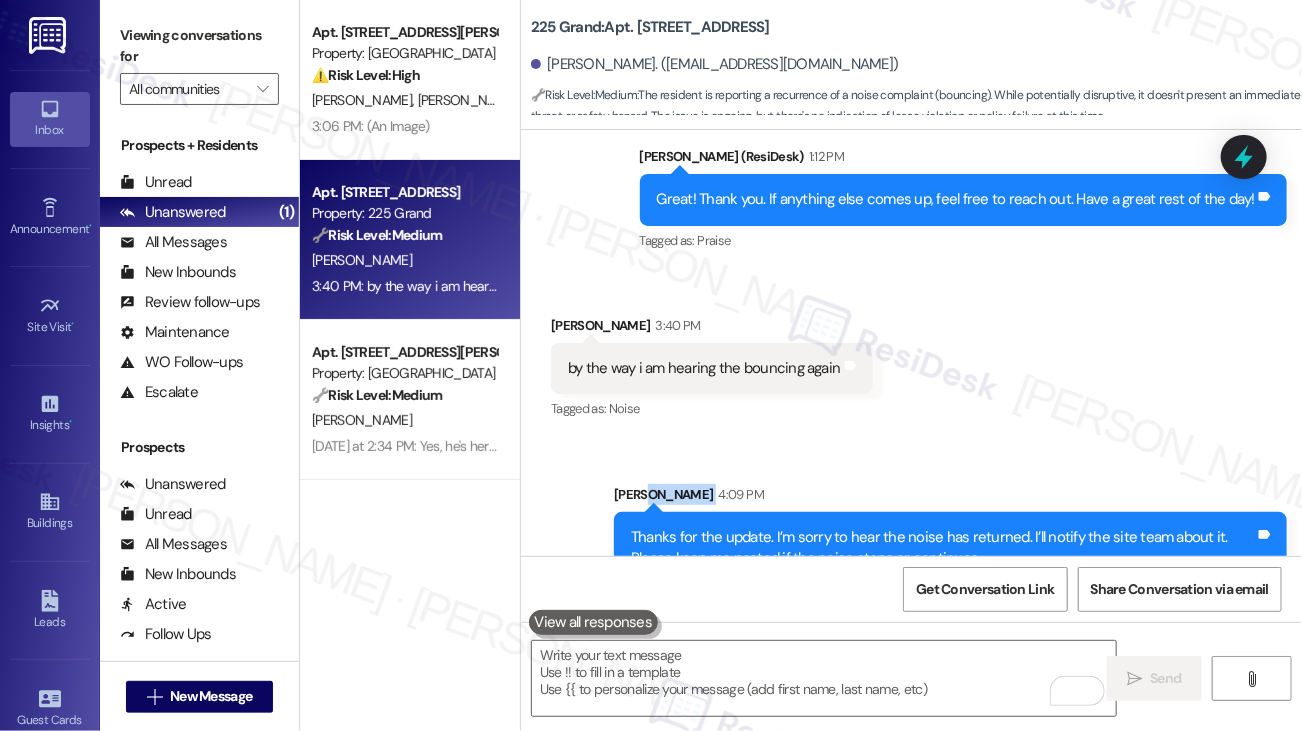 click on "Sent via SMS [PERSON_NAME] 4:09 PM Thanks for the update. I’m sorry to hear the noise has returned. I’ll notify the site team about it. Please keep me posted if the noise stops or continues. Tags and notes" at bounding box center (950, 534) 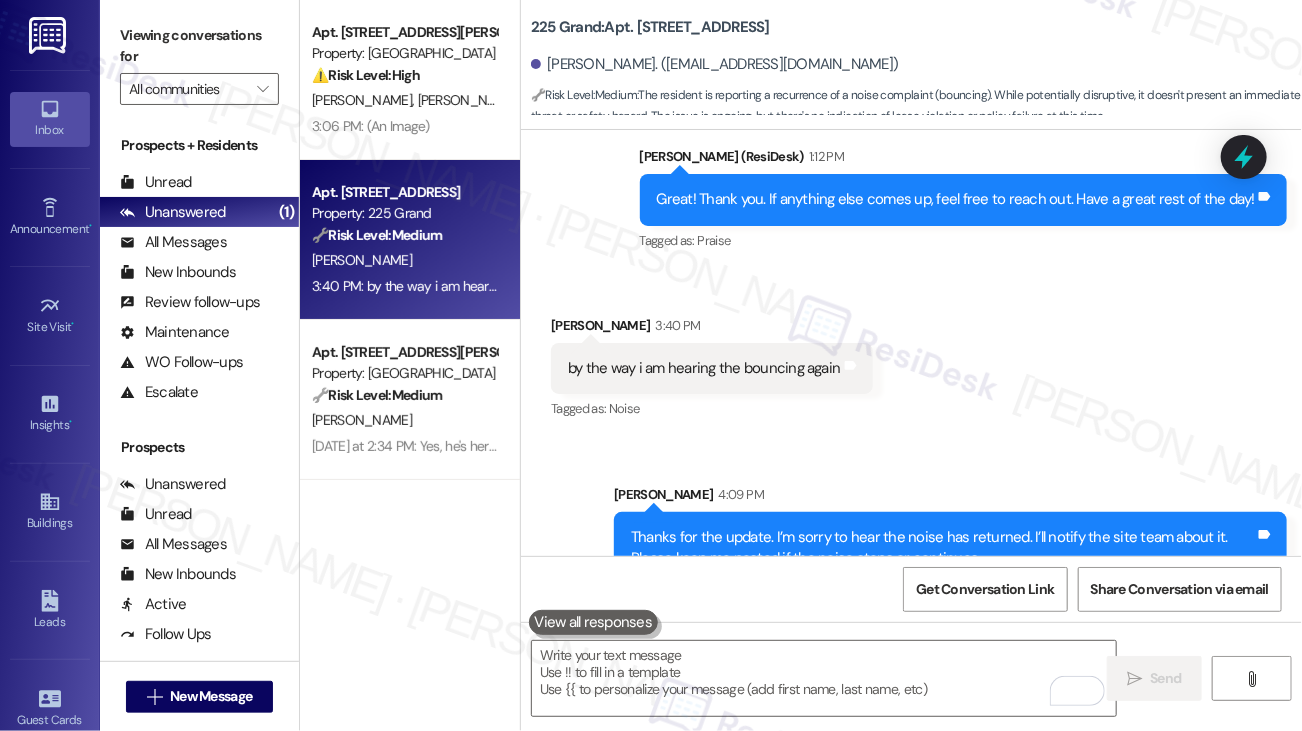 click on "Thanks for the update. I’m sorry to hear the noise has returned. I’ll notify the site team about it. Please keep me posted if the noise stops or continues." at bounding box center (943, 548) 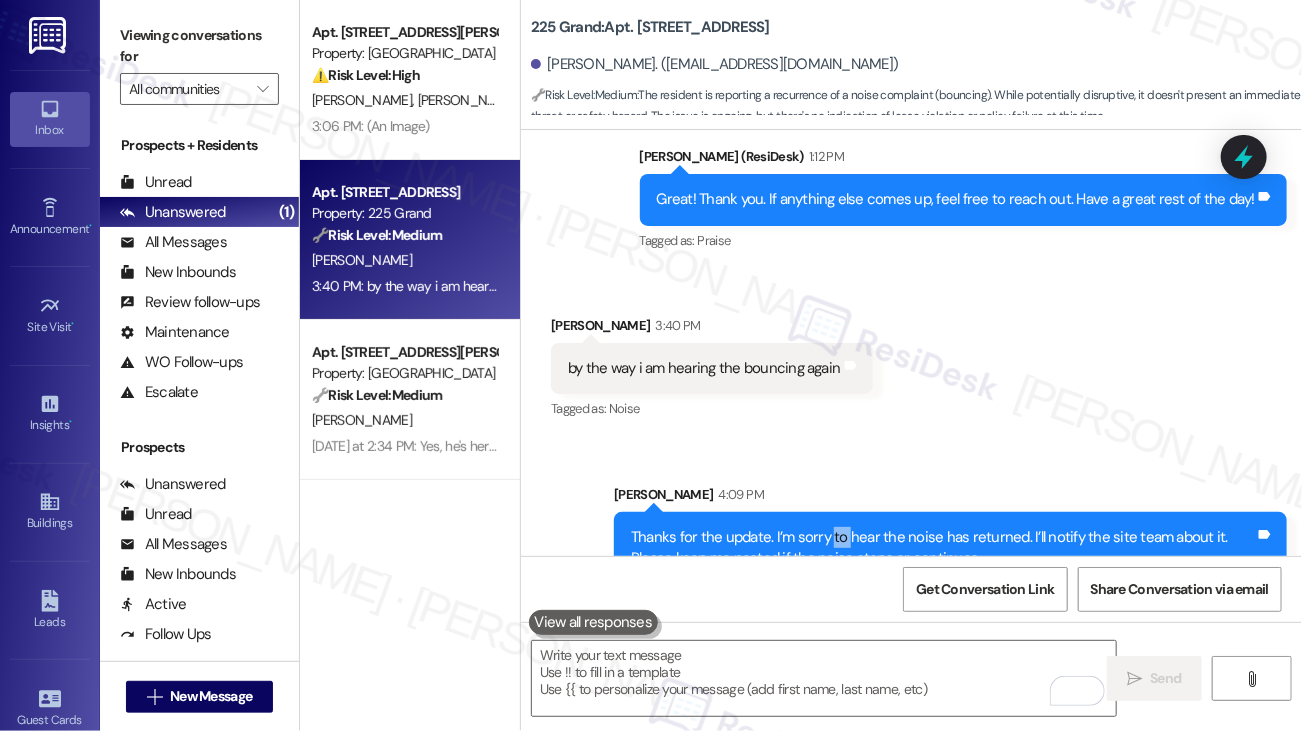 click on "Thanks for the update. I’m sorry to hear the noise has returned. I’ll notify the site team about it. Please keep me posted if the noise stops or continues." at bounding box center [943, 548] 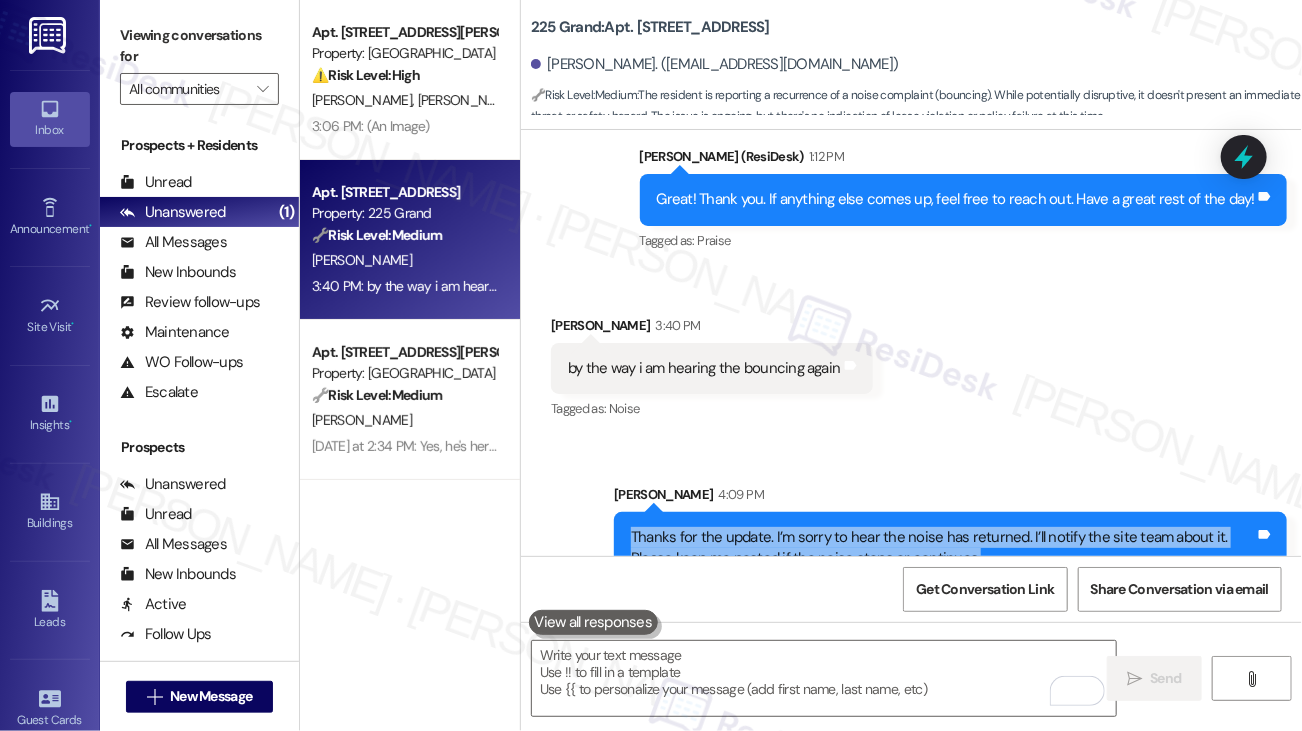 click on "Thanks for the update. I’m sorry to hear the noise has returned. I’ll notify the site team about it. Please keep me posted if the noise stops or continues." at bounding box center (943, 548) 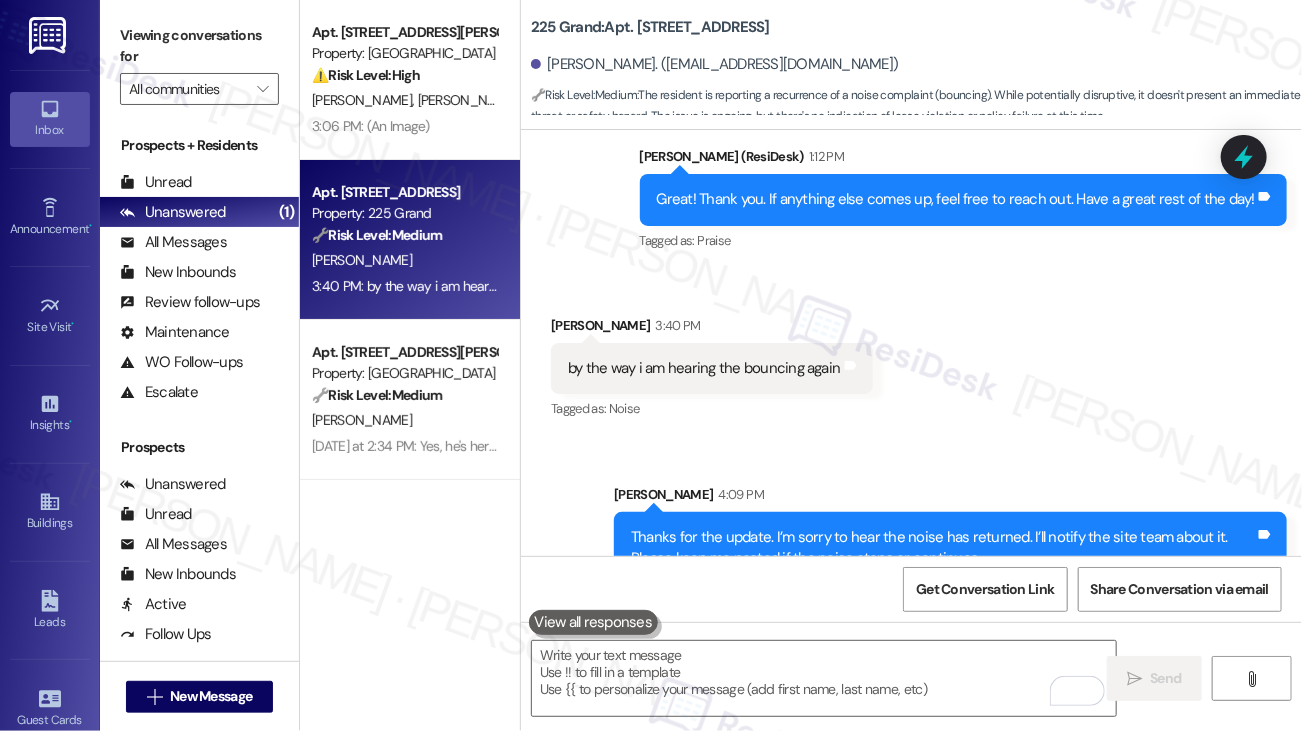 click on "[PERSON_NAME] 4:09 PM" at bounding box center [950, 498] 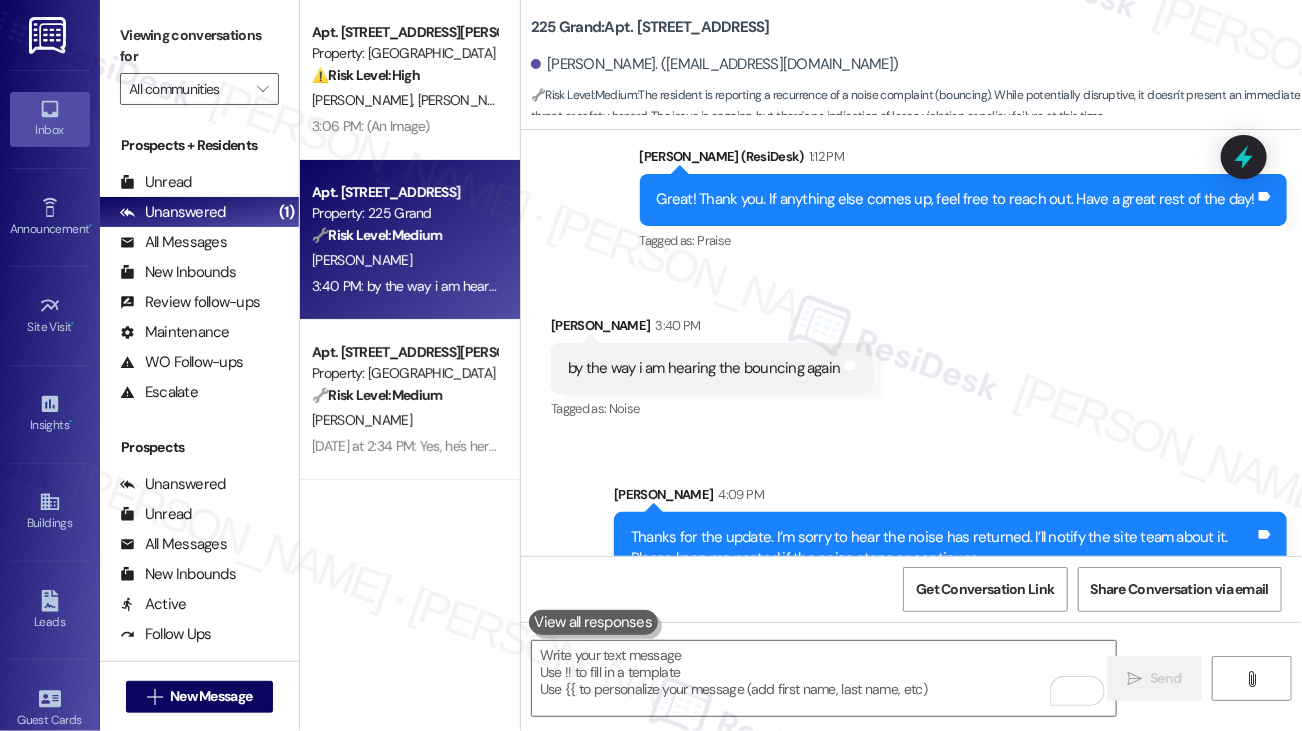 drag, startPoint x: 224, startPoint y: 52, endPoint x: 236, endPoint y: 61, distance: 15 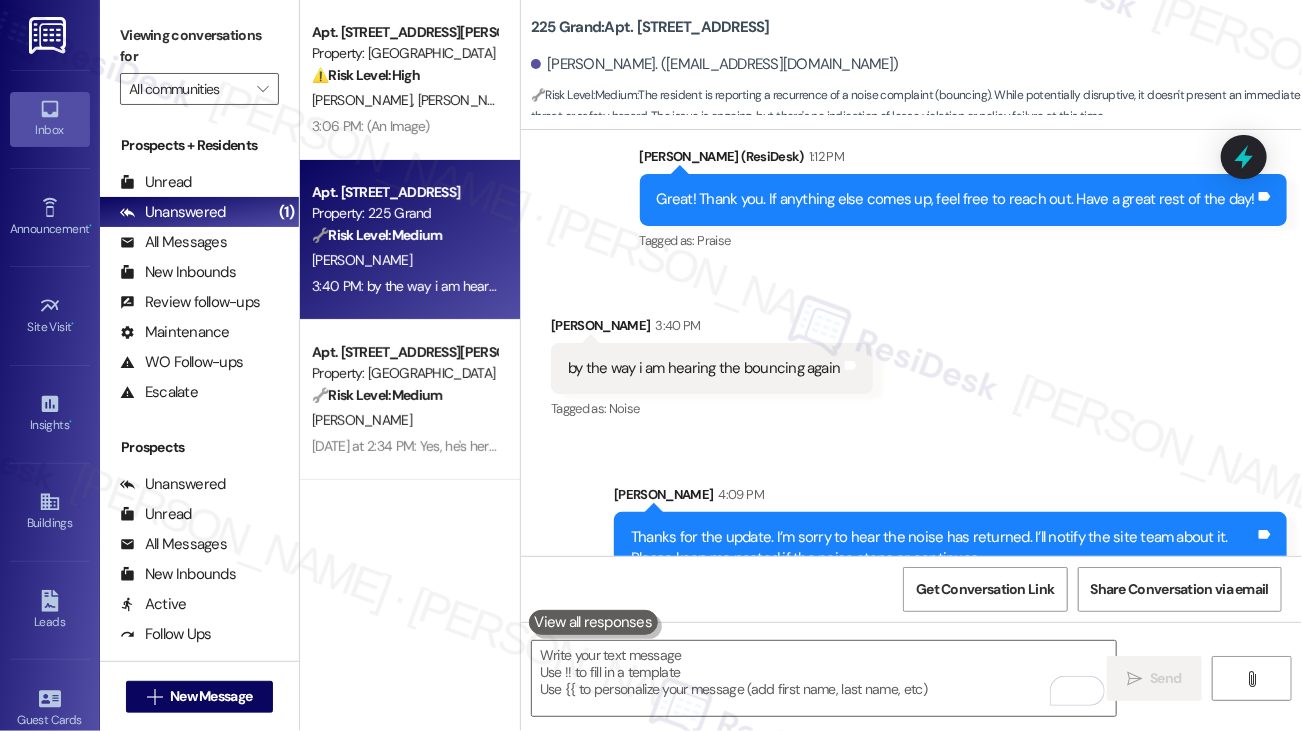 click on "Viewing conversations for" at bounding box center [199, 46] 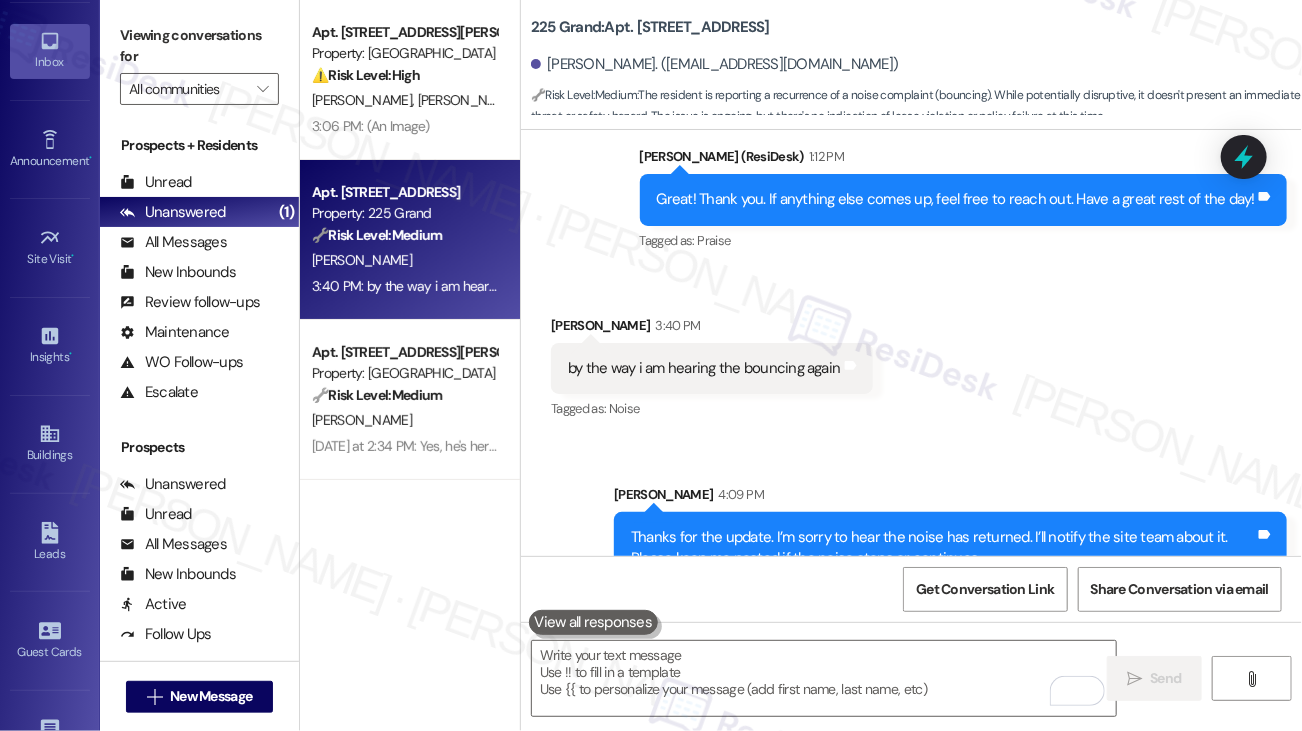 scroll, scrollTop: 315, scrollLeft: 0, axis: vertical 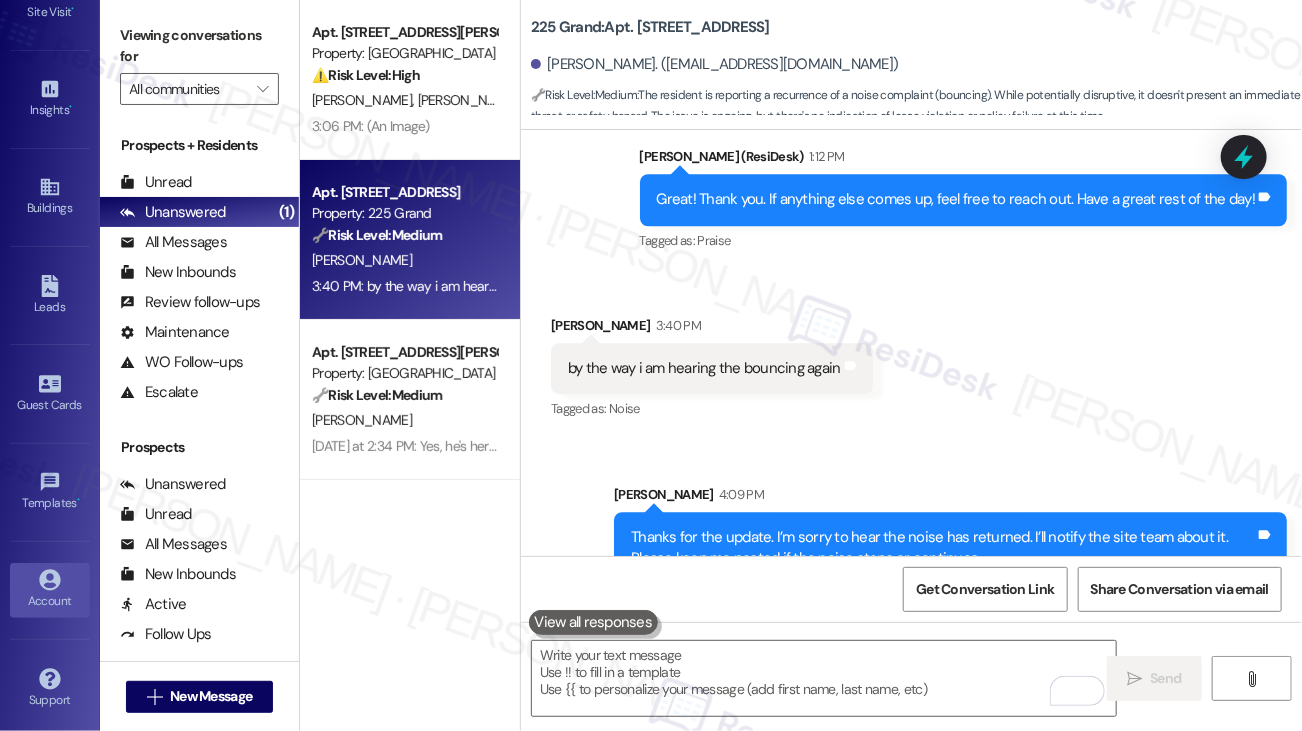 click 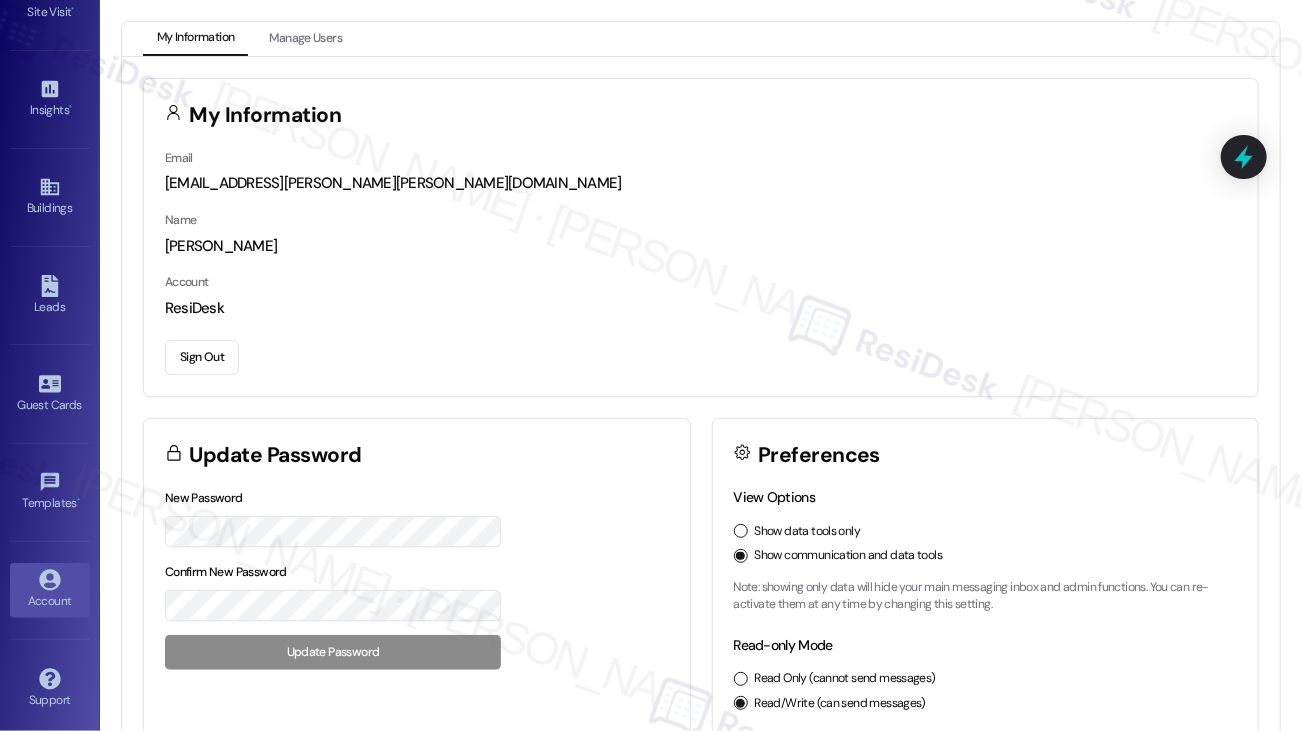 click on "Sign Out" at bounding box center (701, 354) 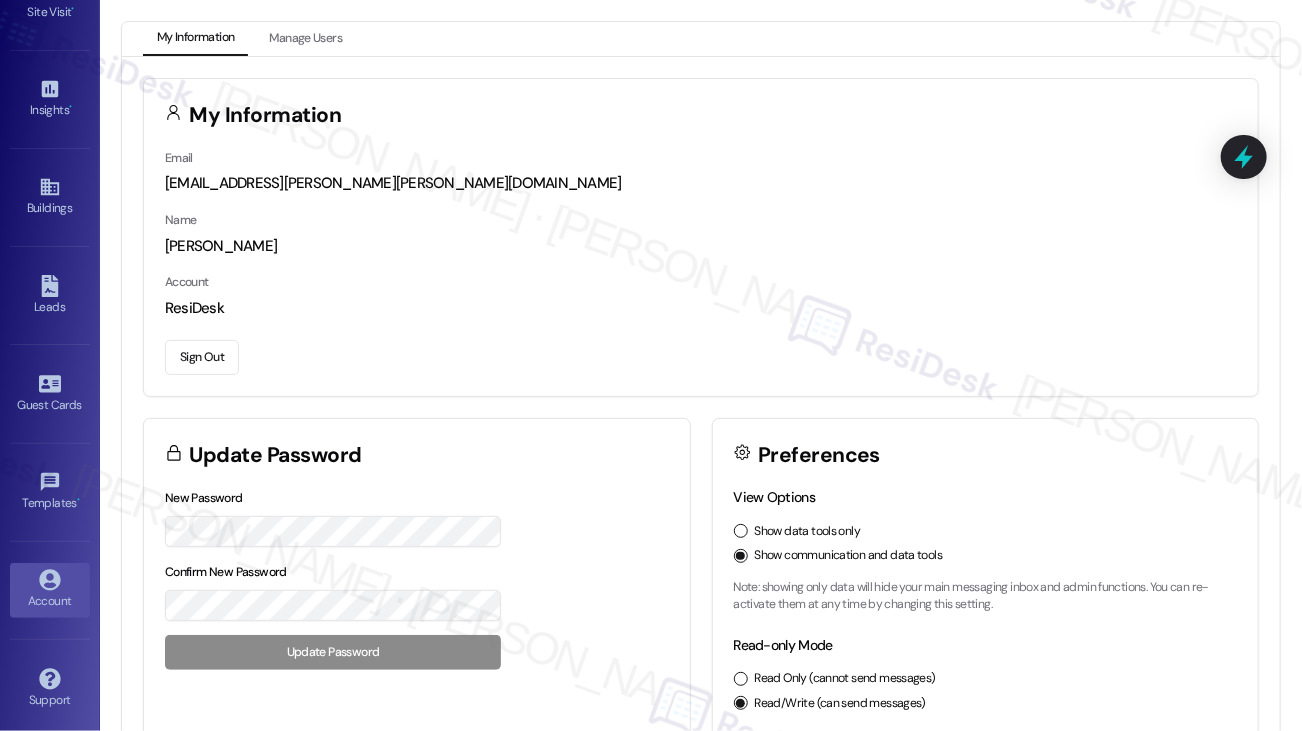 click on "Sign Out" at bounding box center (202, 357) 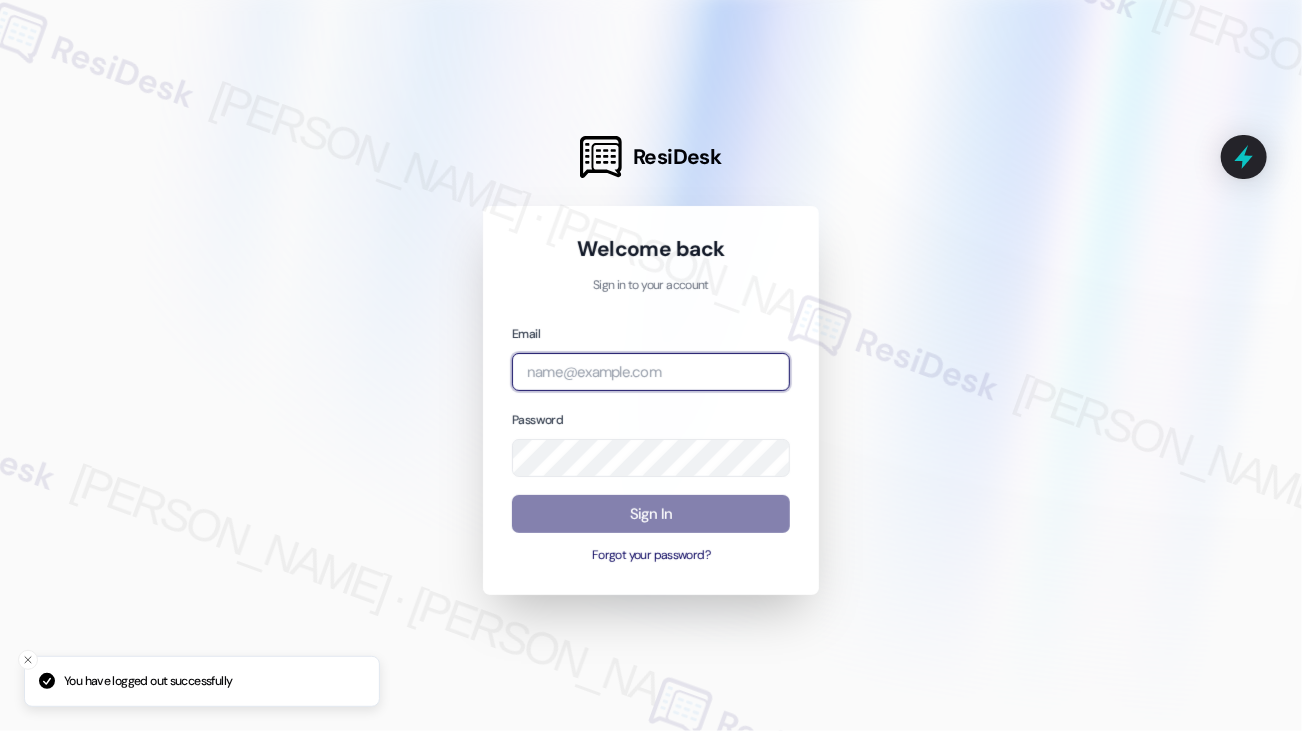 click at bounding box center [651, 372] 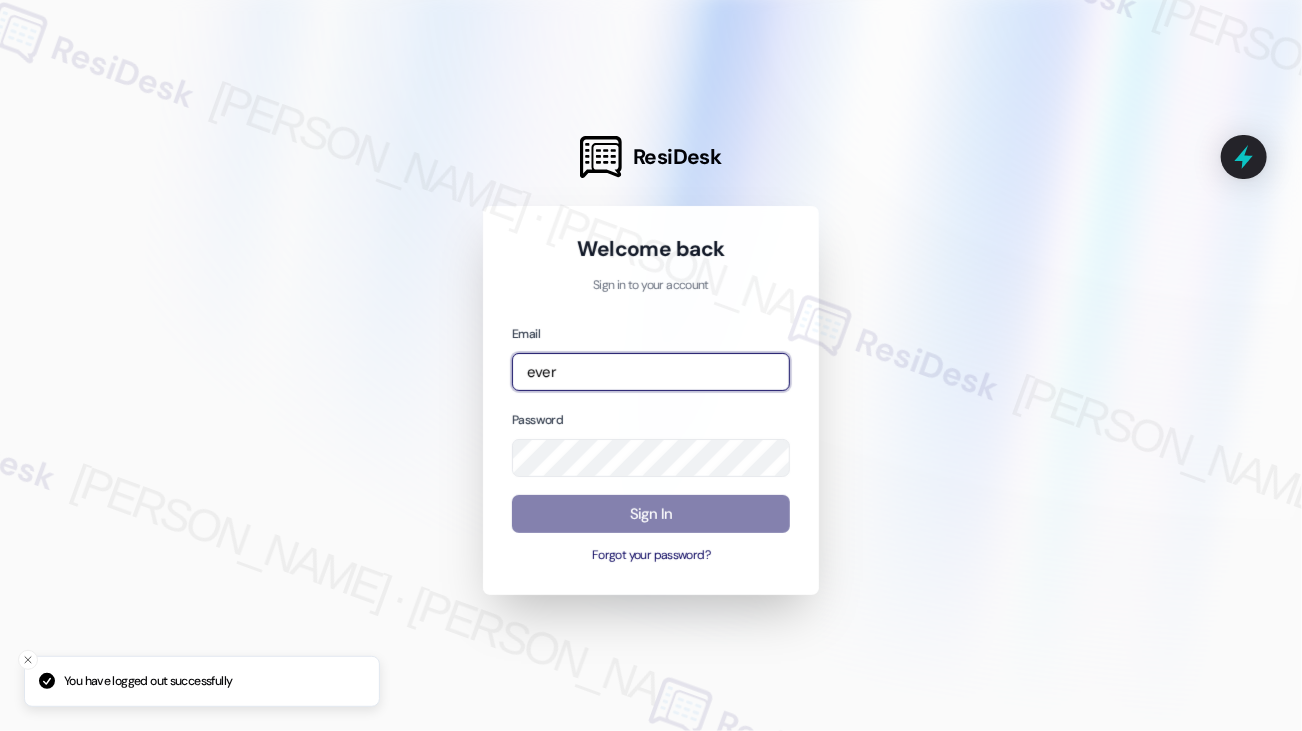 type on "[EMAIL_ADDRESS][PERSON_NAME][PERSON_NAME][DOMAIN_NAME]" 